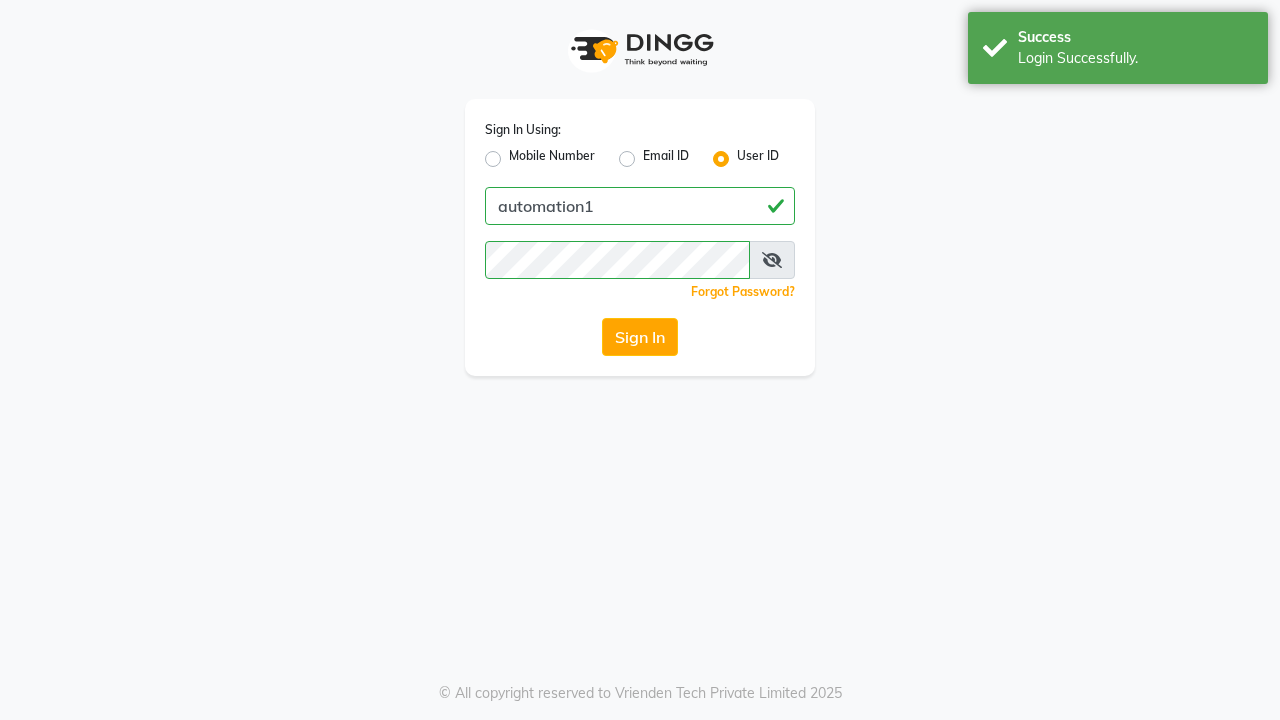 scroll, scrollTop: 0, scrollLeft: 0, axis: both 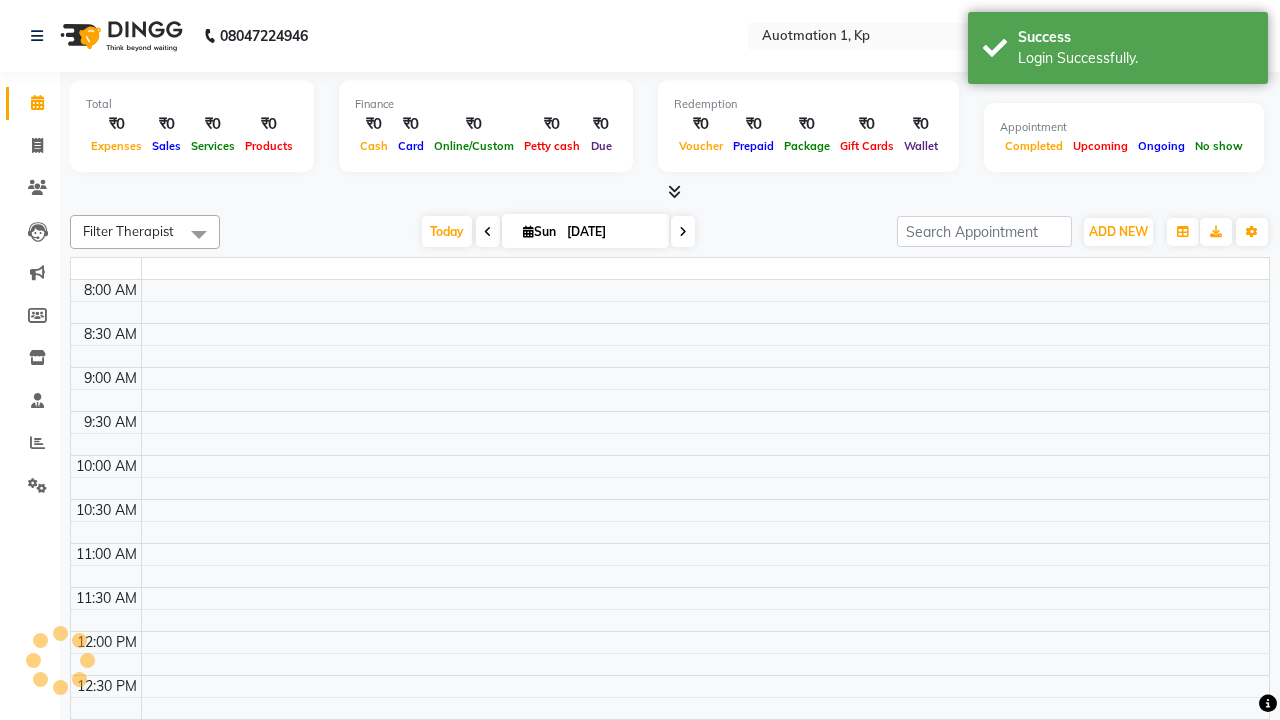 select on "en" 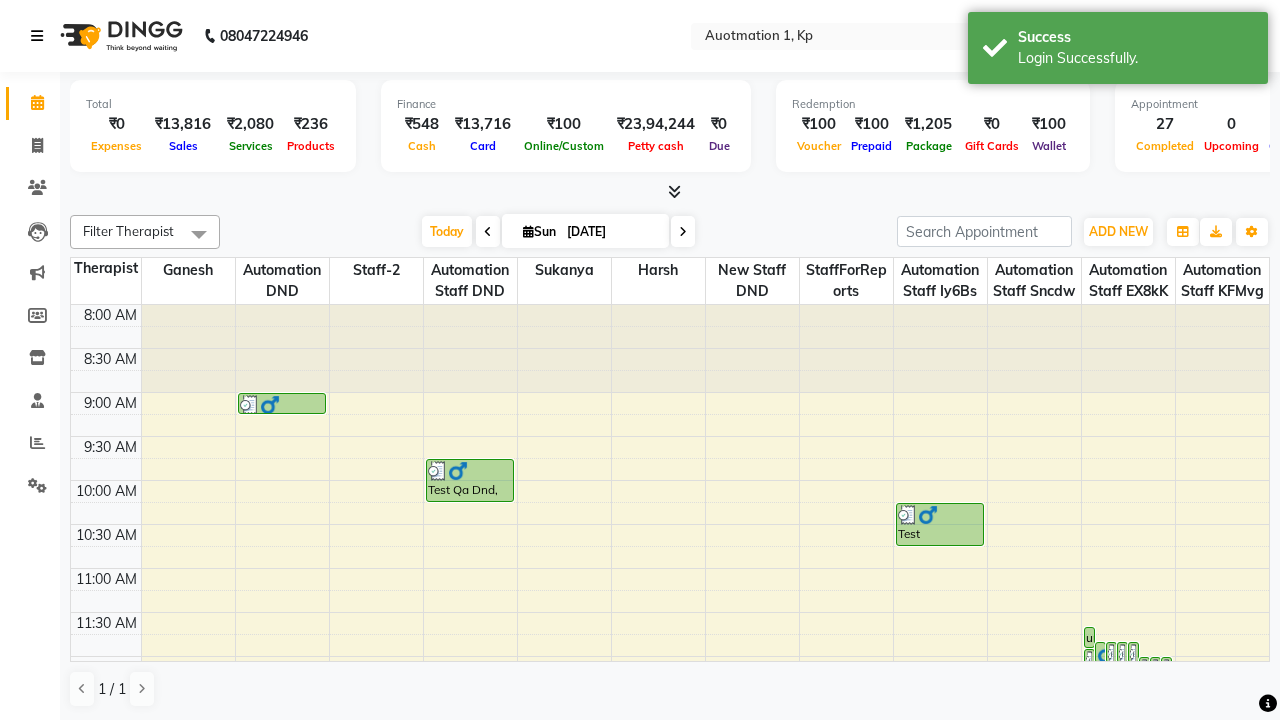 click at bounding box center [37, 36] 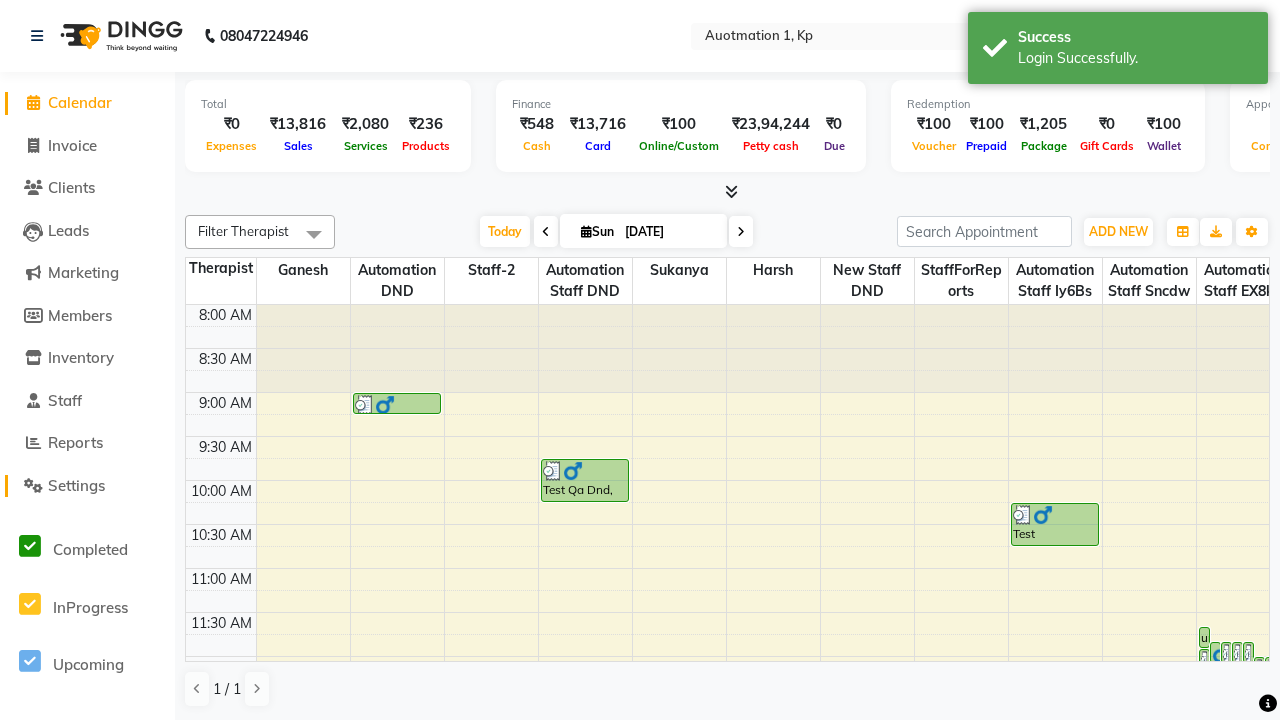 click on "Settings" 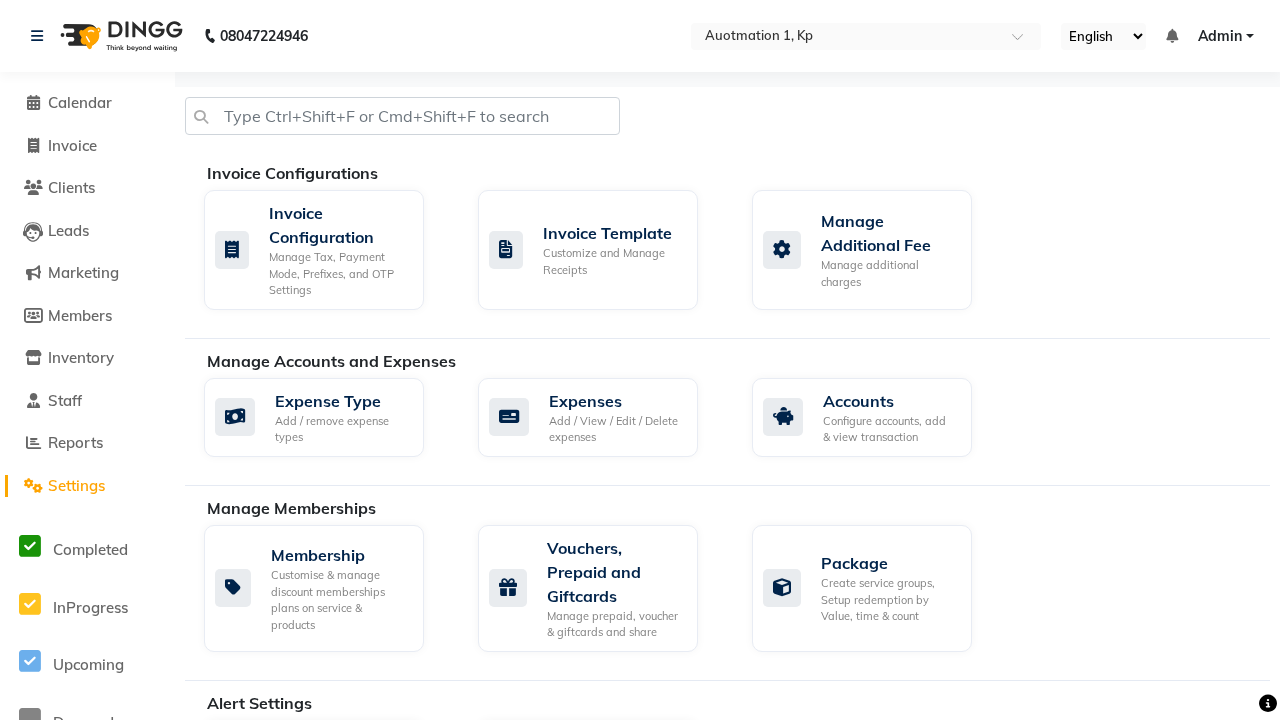 click on "Manage reset opening cash, change password." 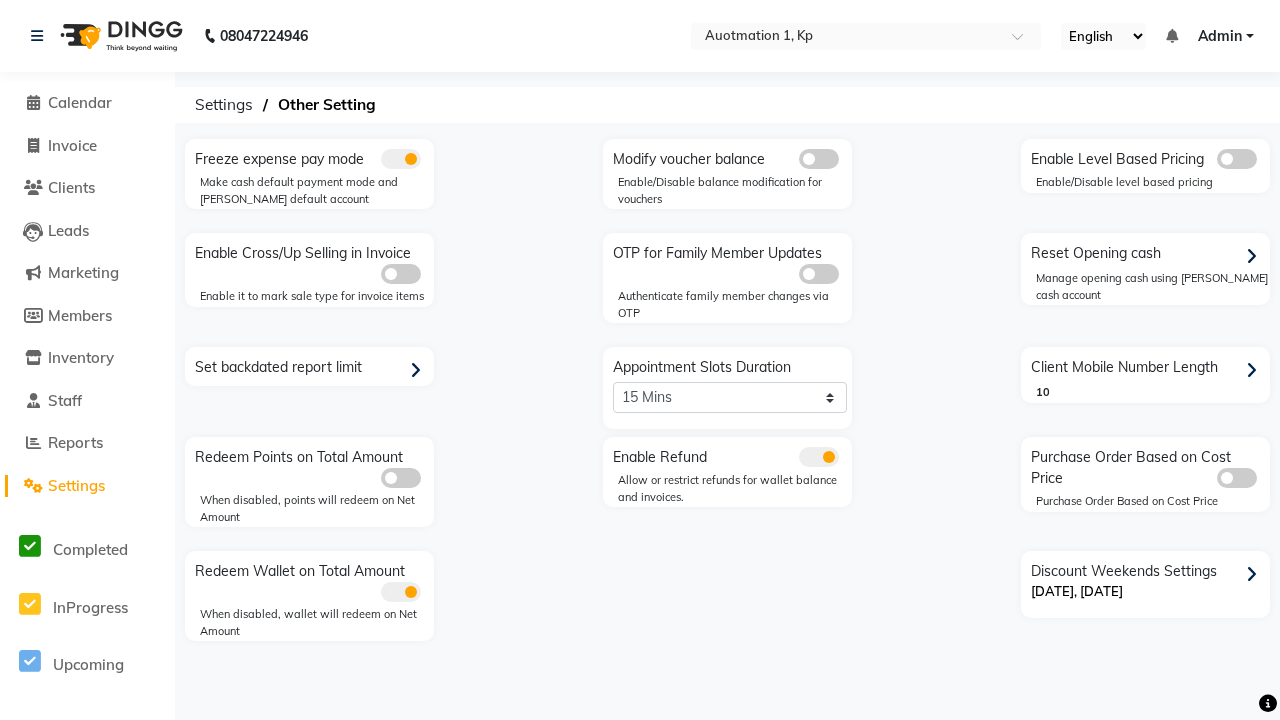 click 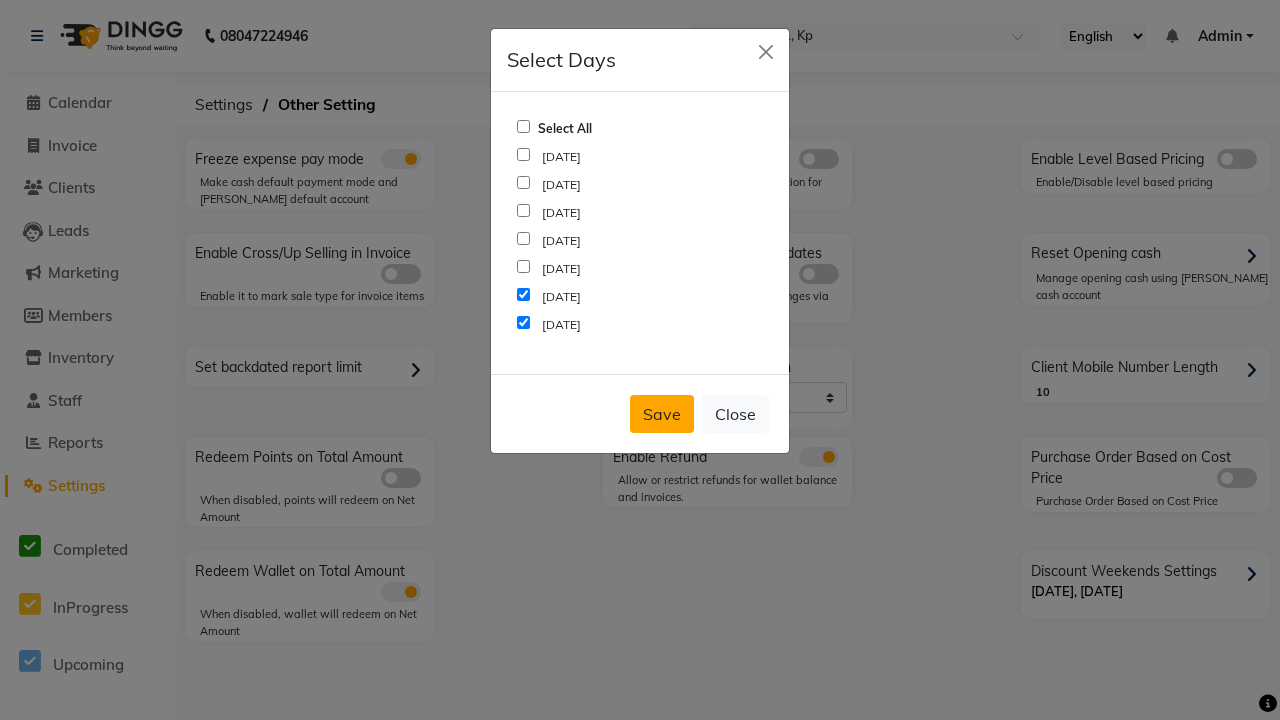 click on "Save" 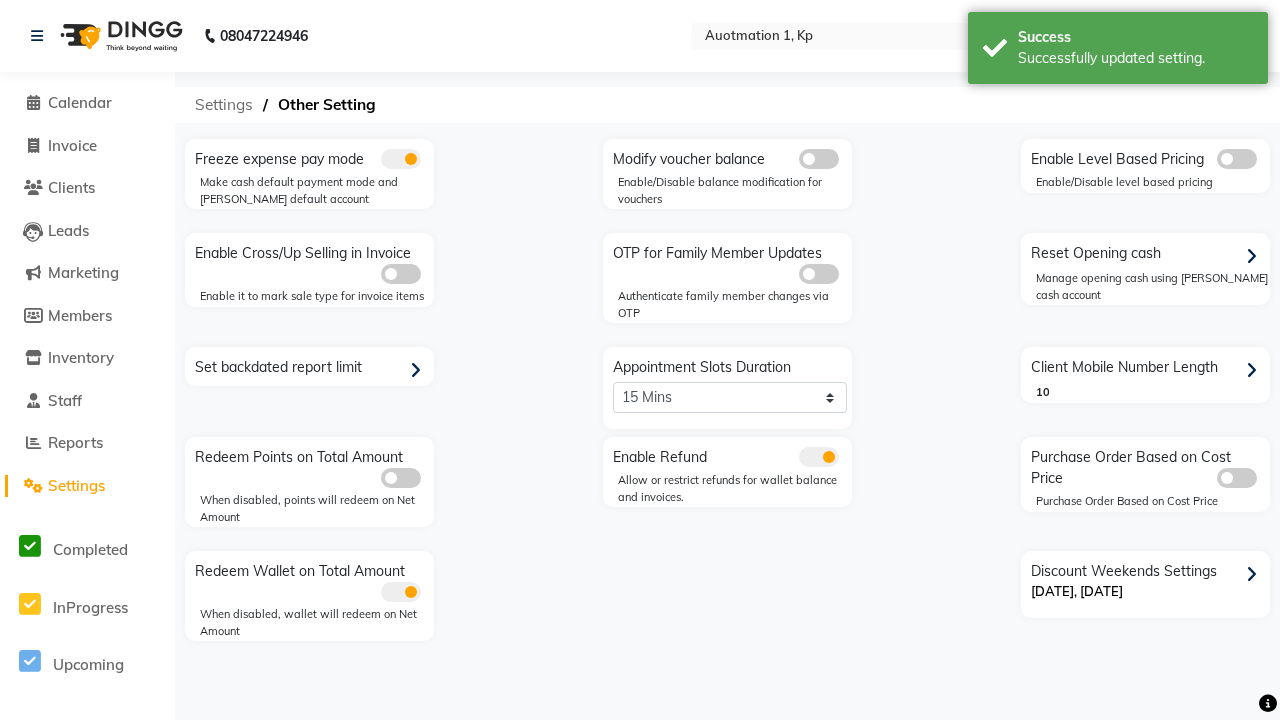 click on "Settings" 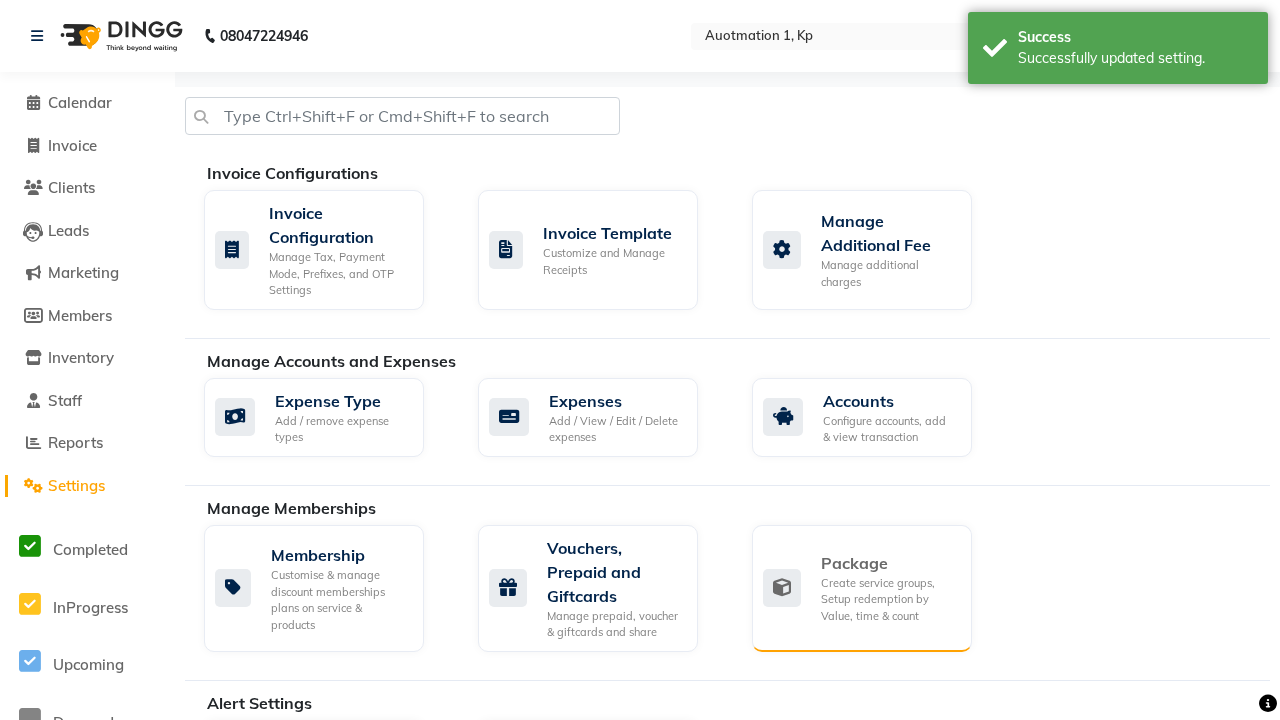 click on "Package" 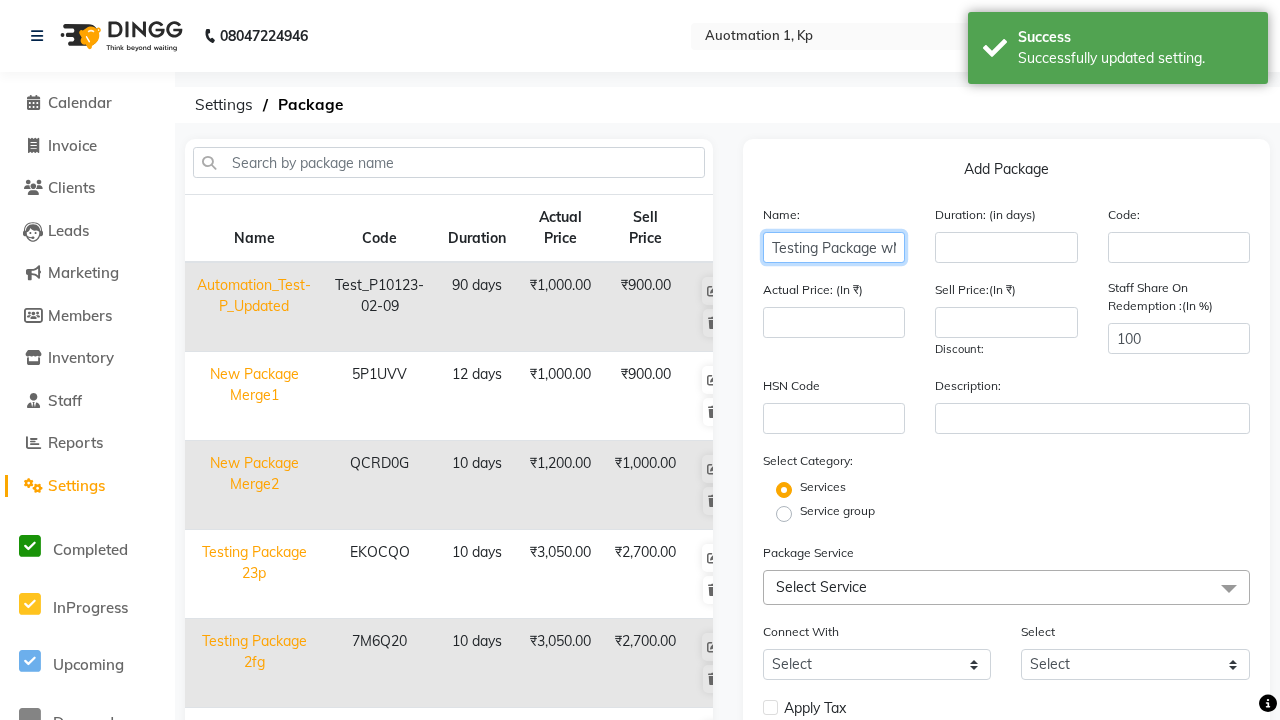 type on "Testing Package wM9" 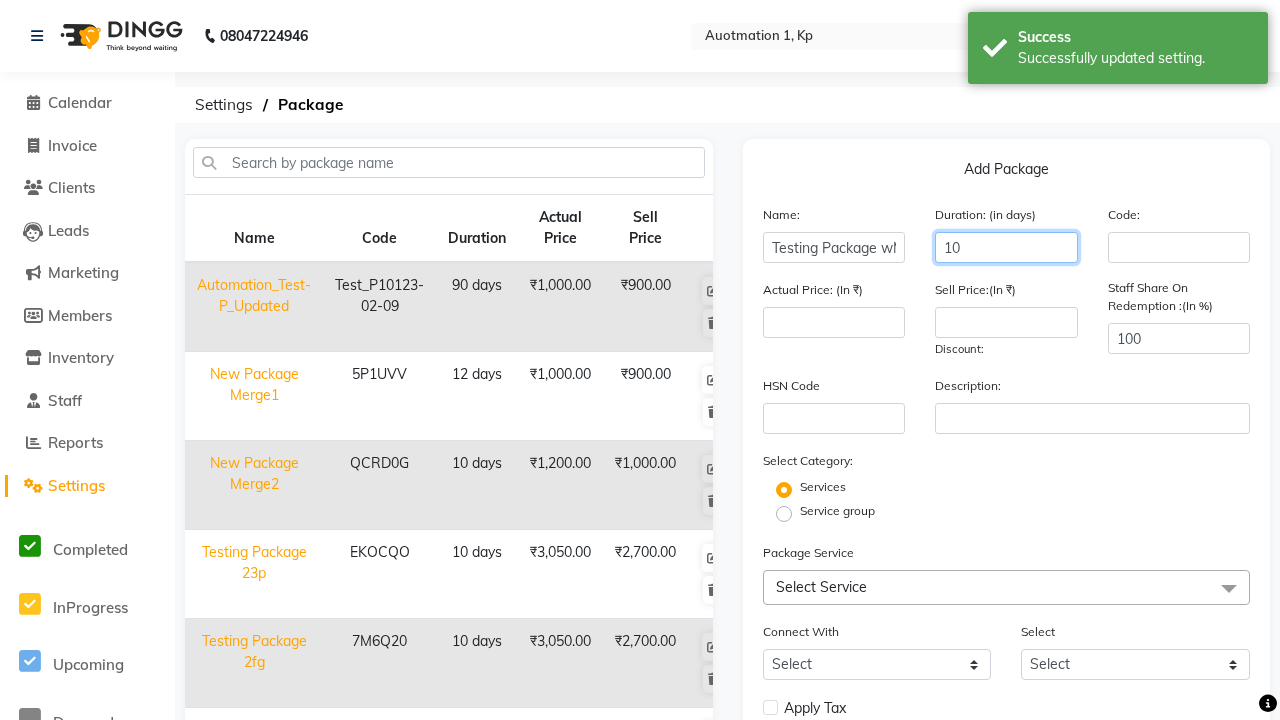 type on "10" 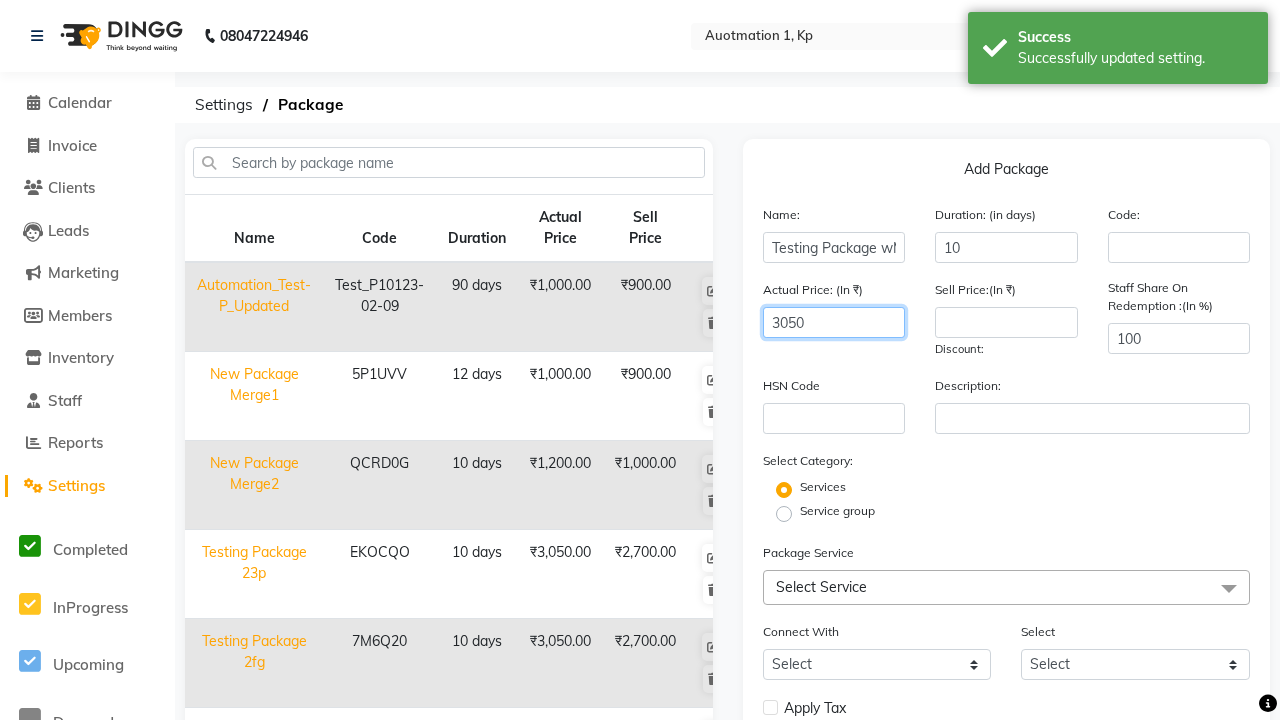 type on "3050" 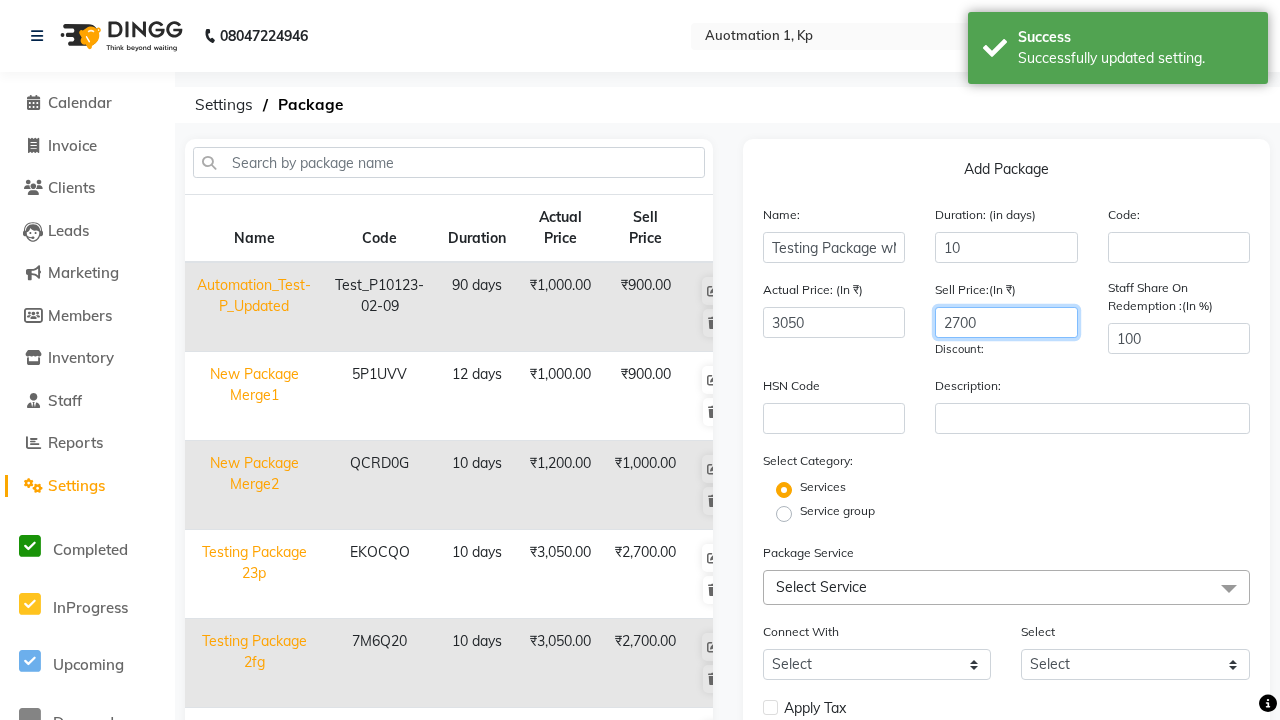 scroll, scrollTop: 0, scrollLeft: 0, axis: both 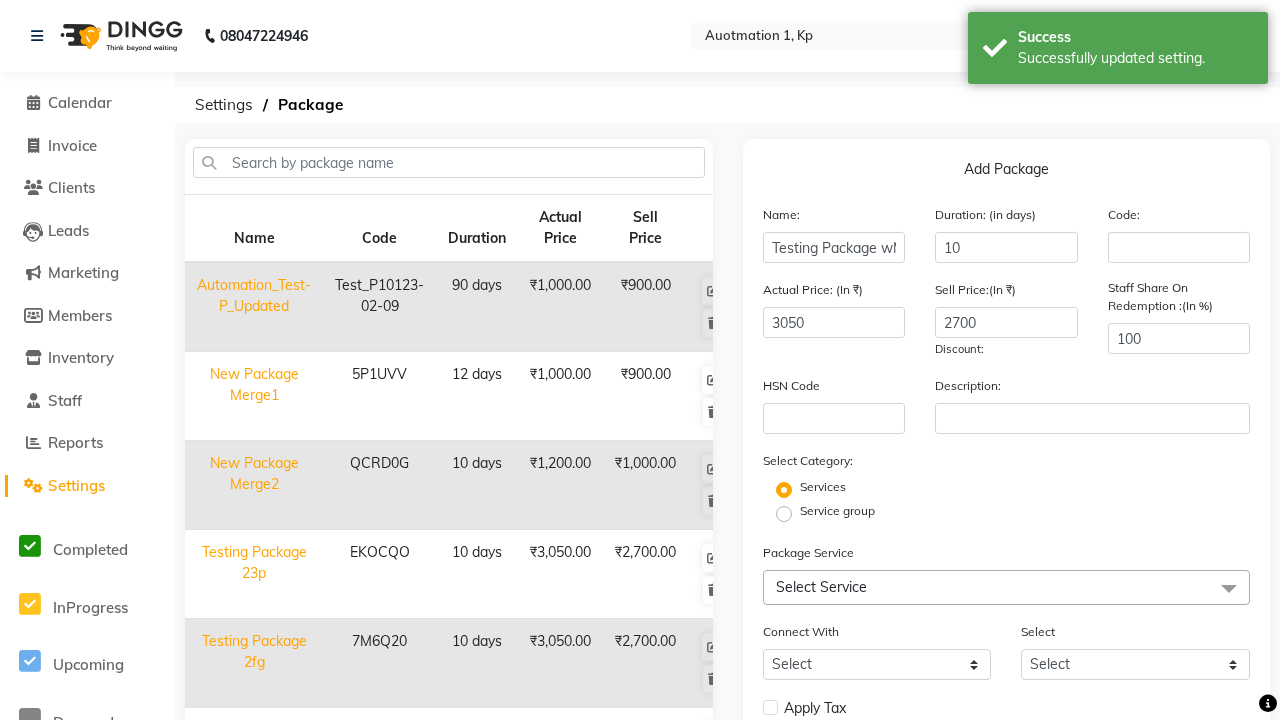click on "Service group" 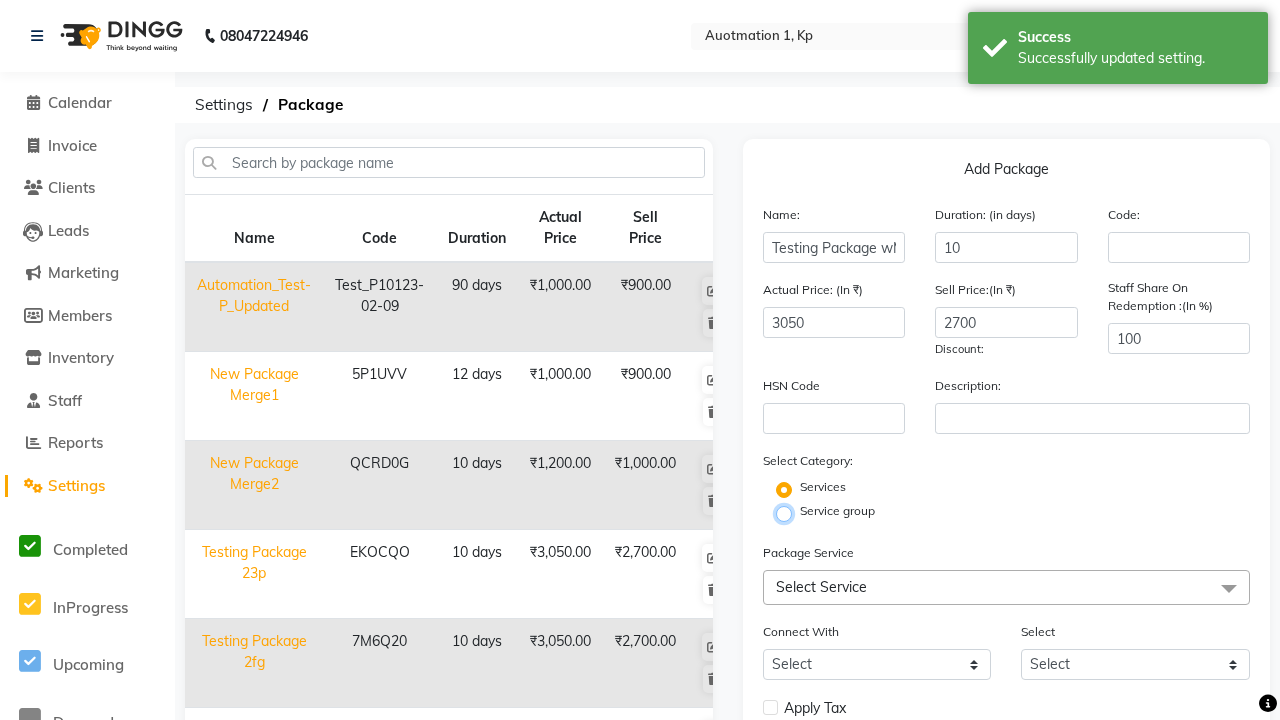 click on "Service group" at bounding box center (790, 512) 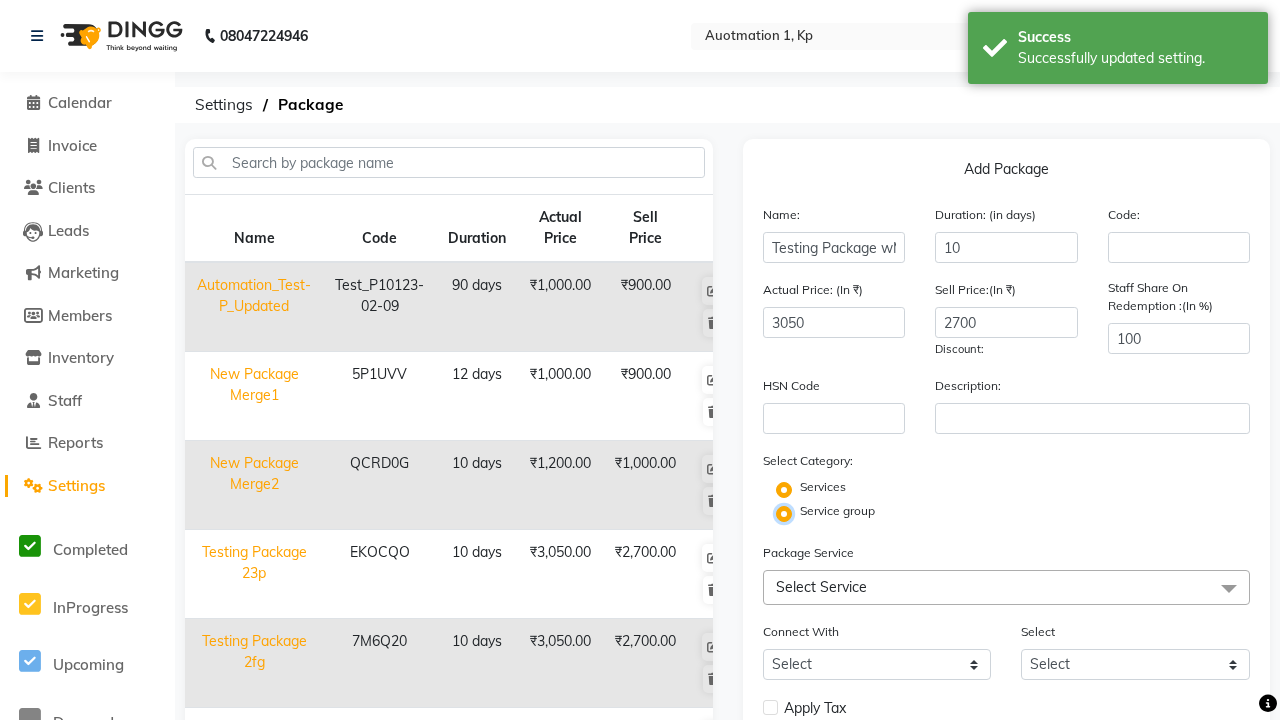 radio on "false" 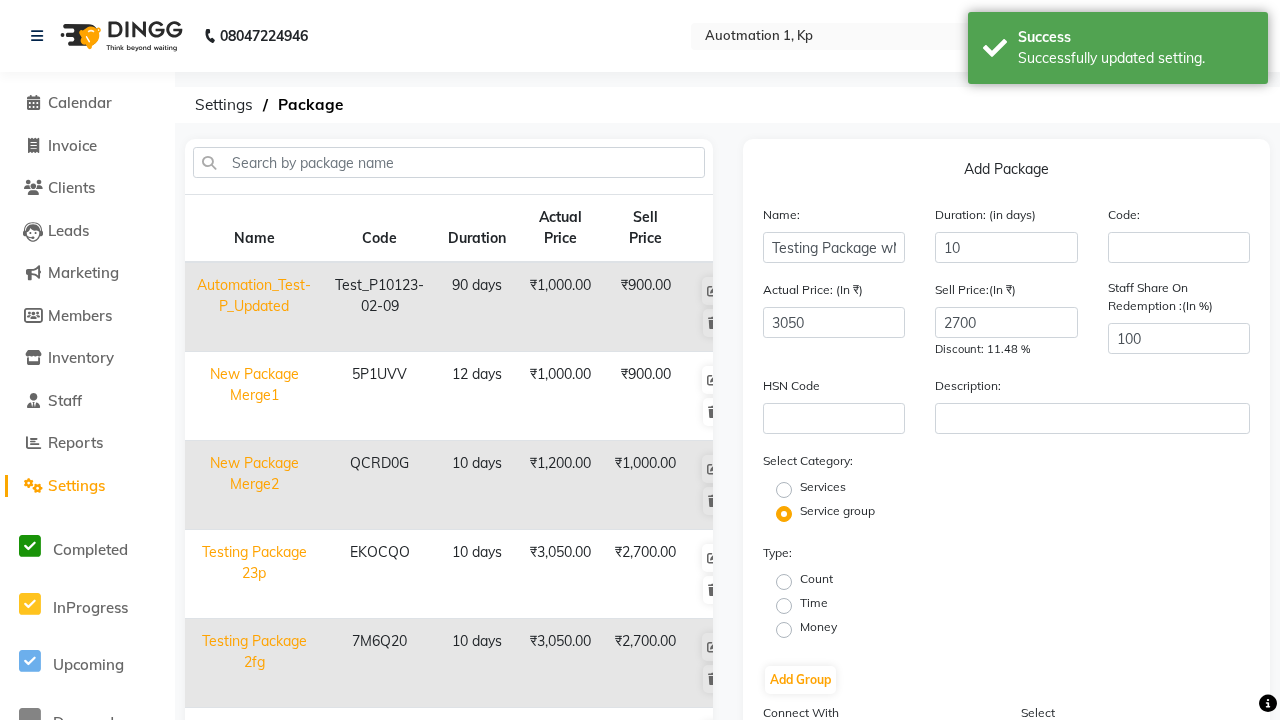 click on "Money" 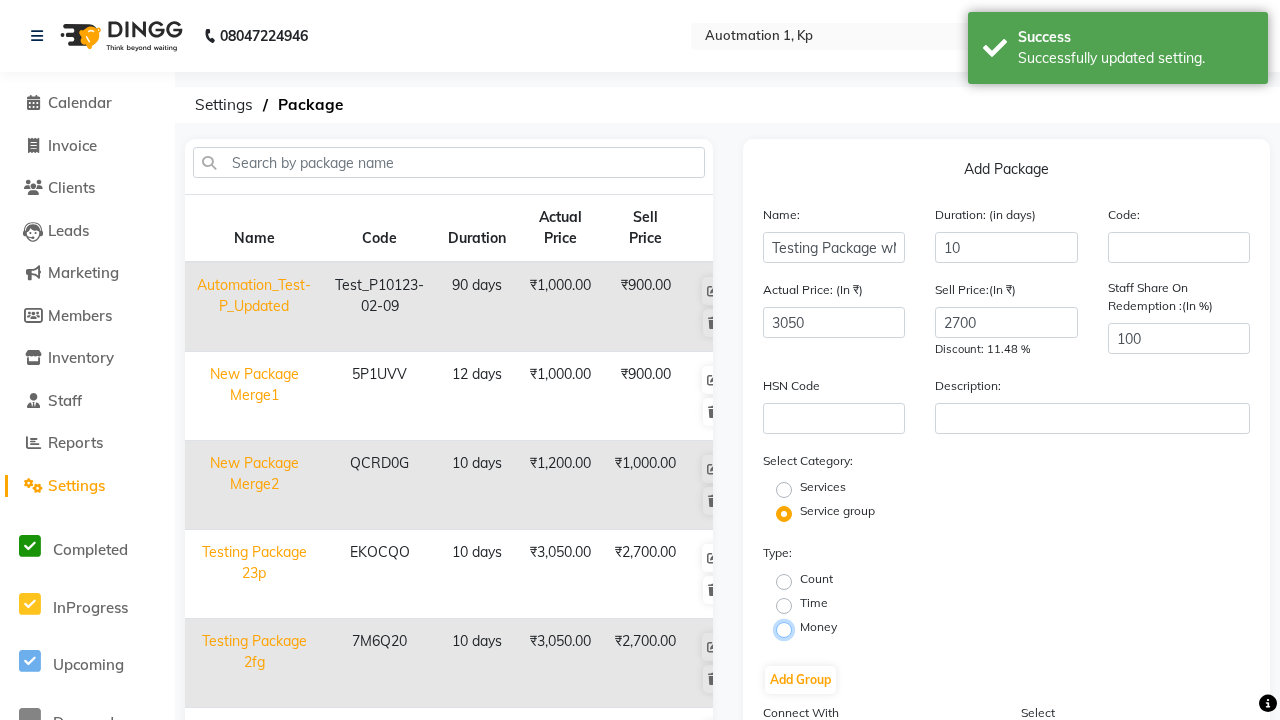 click on "Money" at bounding box center [790, 628] 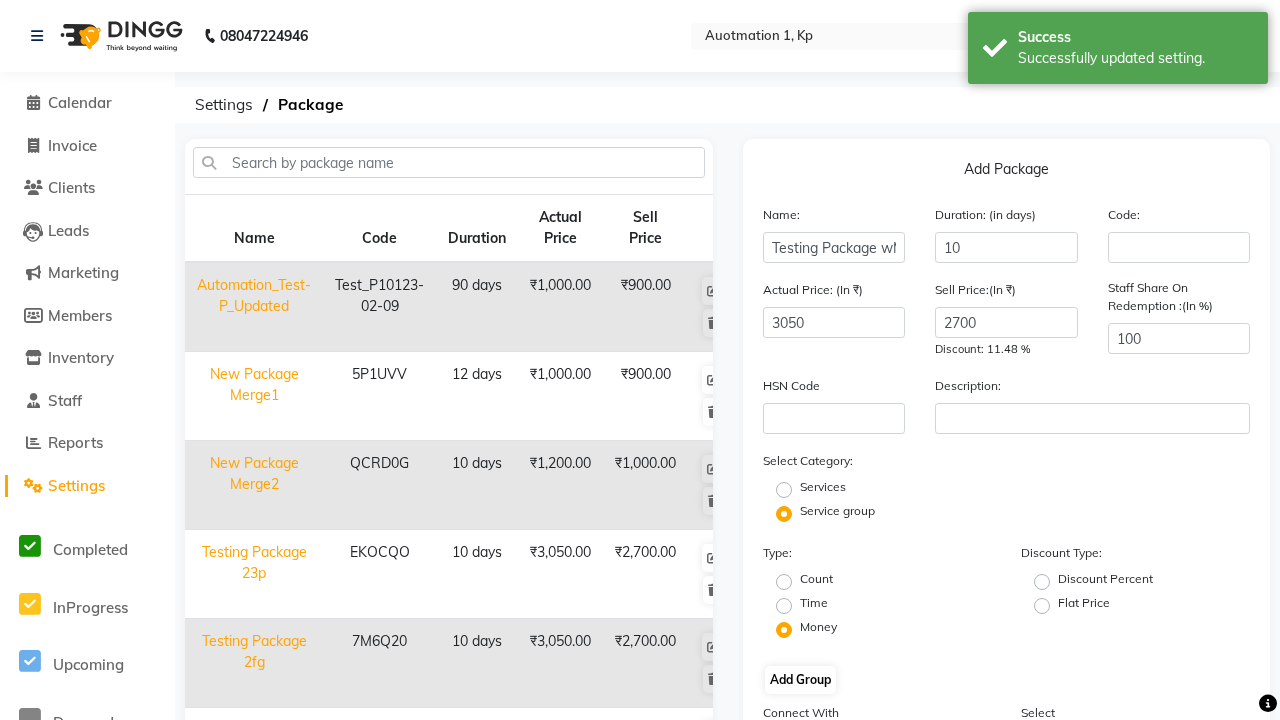 click on "Flat Price" 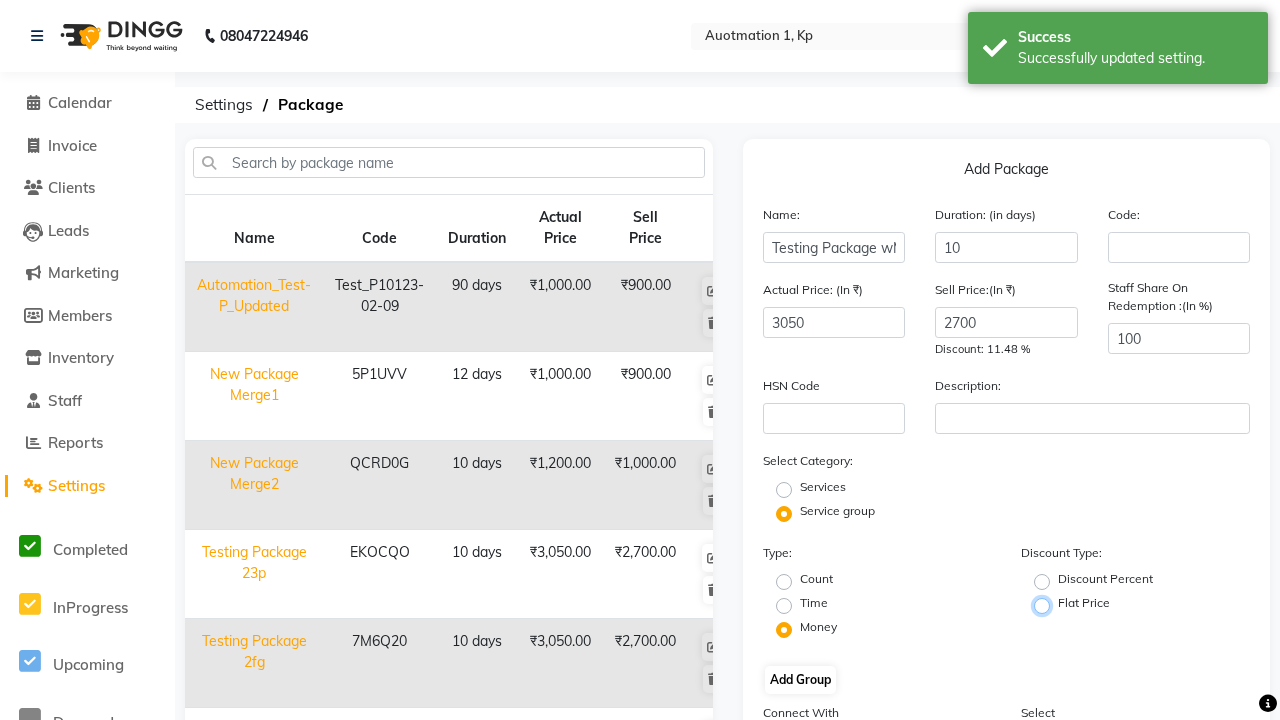 click on "Flat Price" at bounding box center [1048, 604] 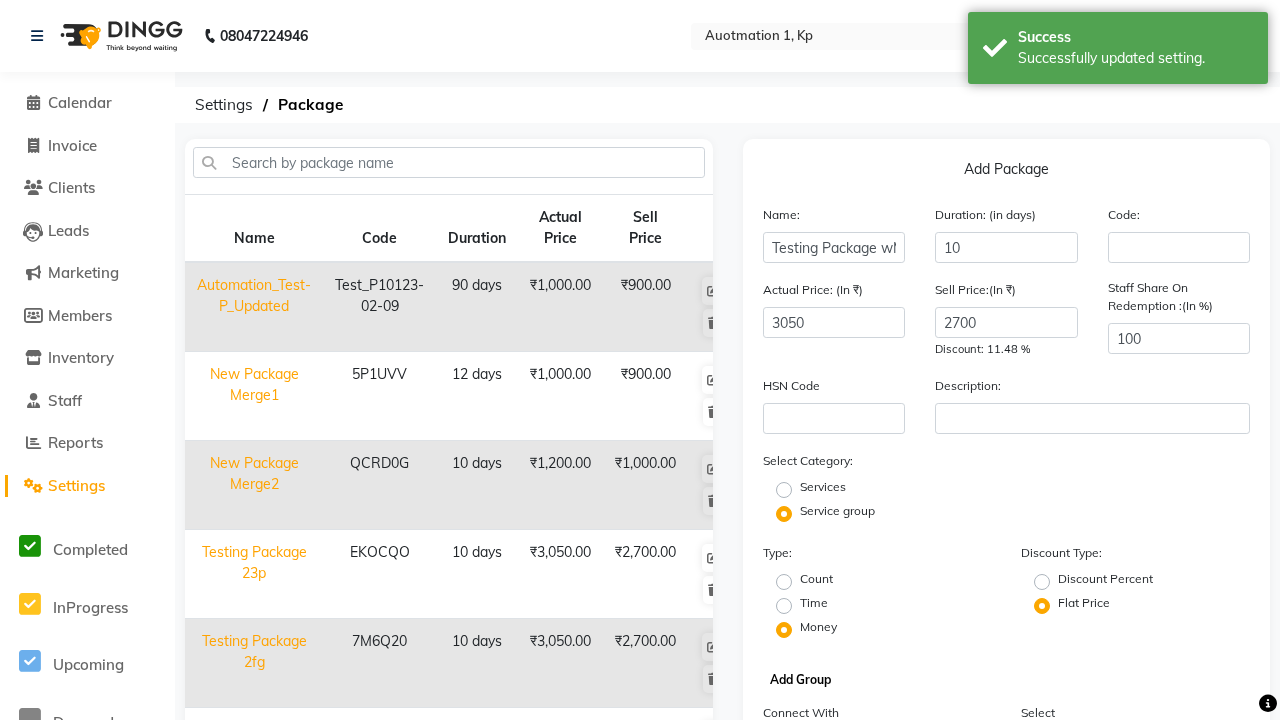 click on "Add Group" 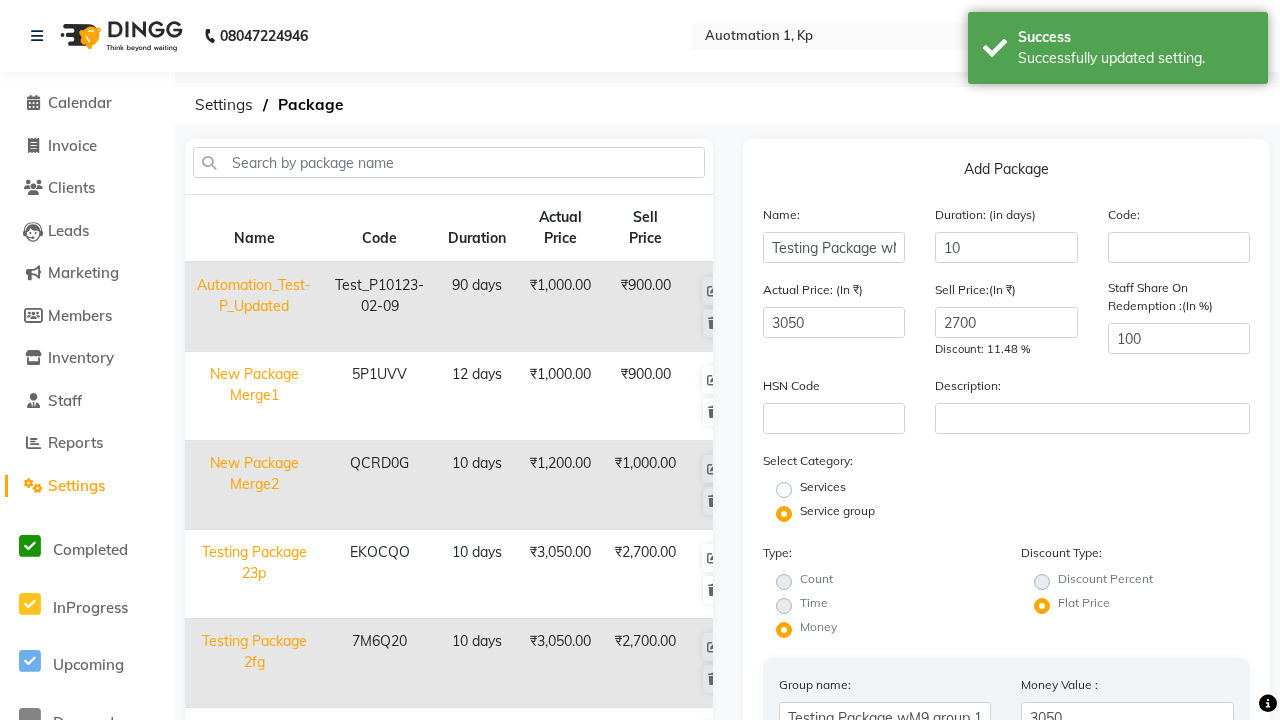 type on "025" 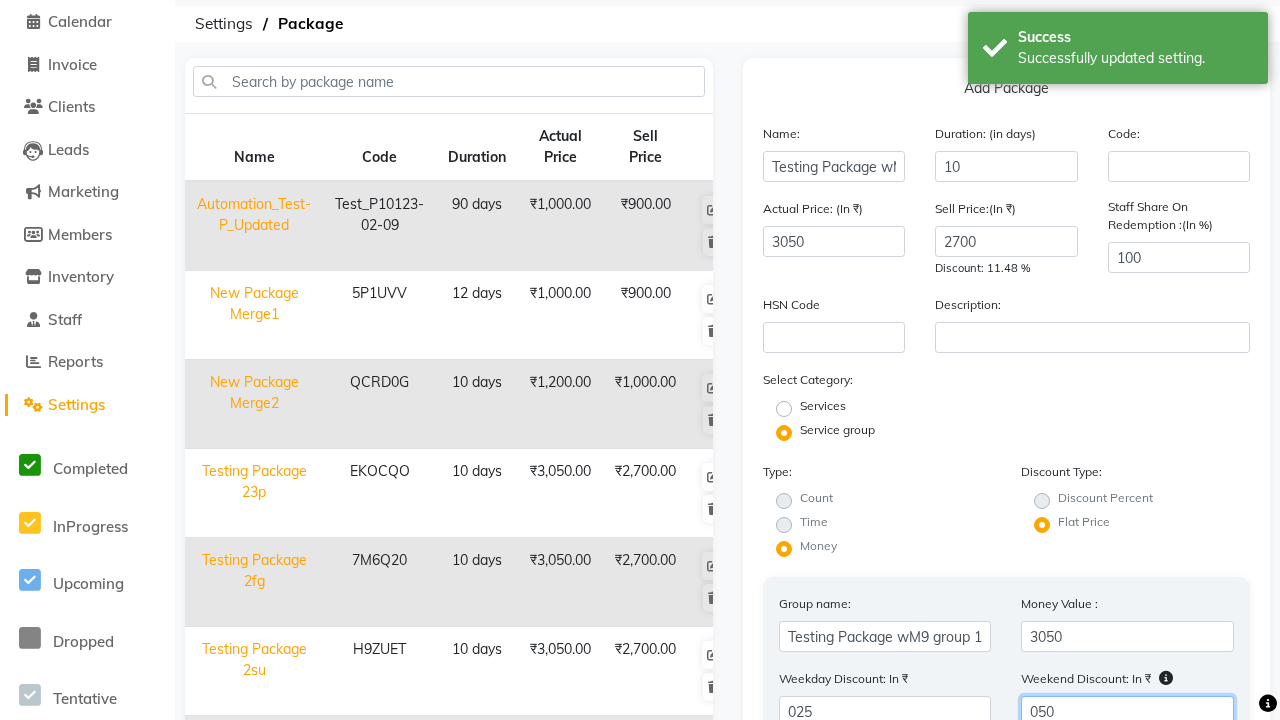 scroll, scrollTop: 90, scrollLeft: 0, axis: vertical 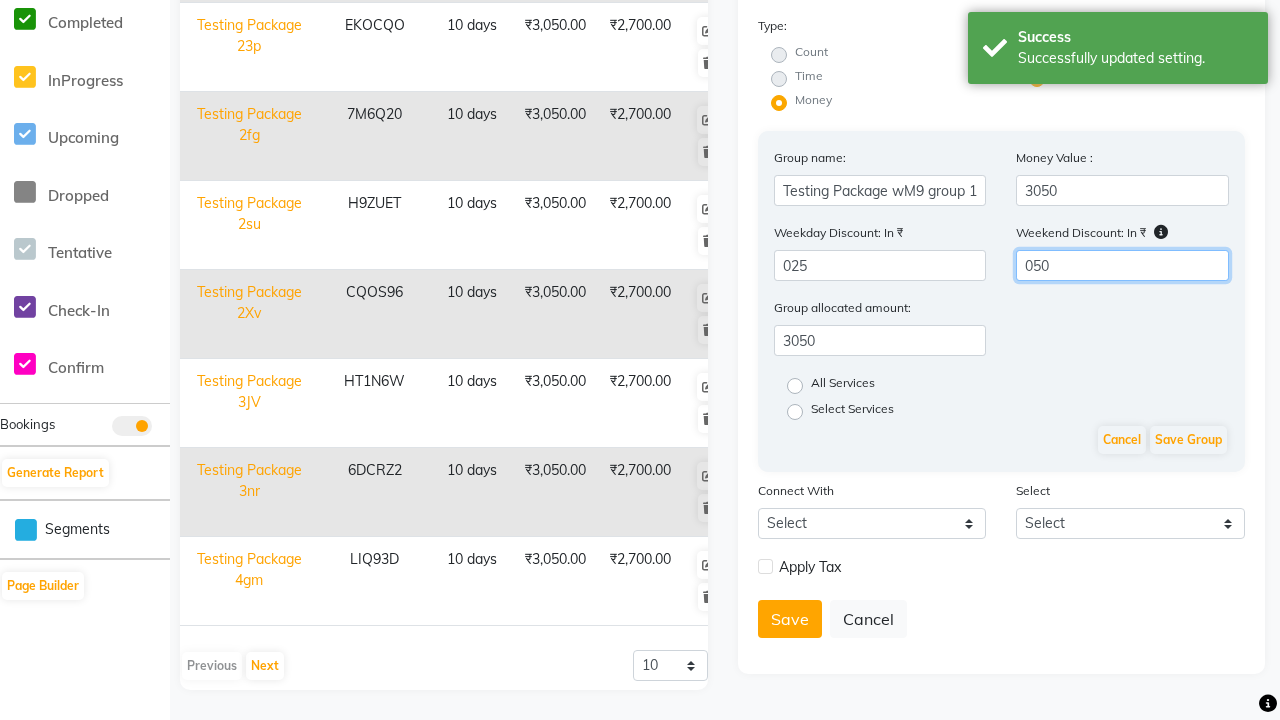 type on "050" 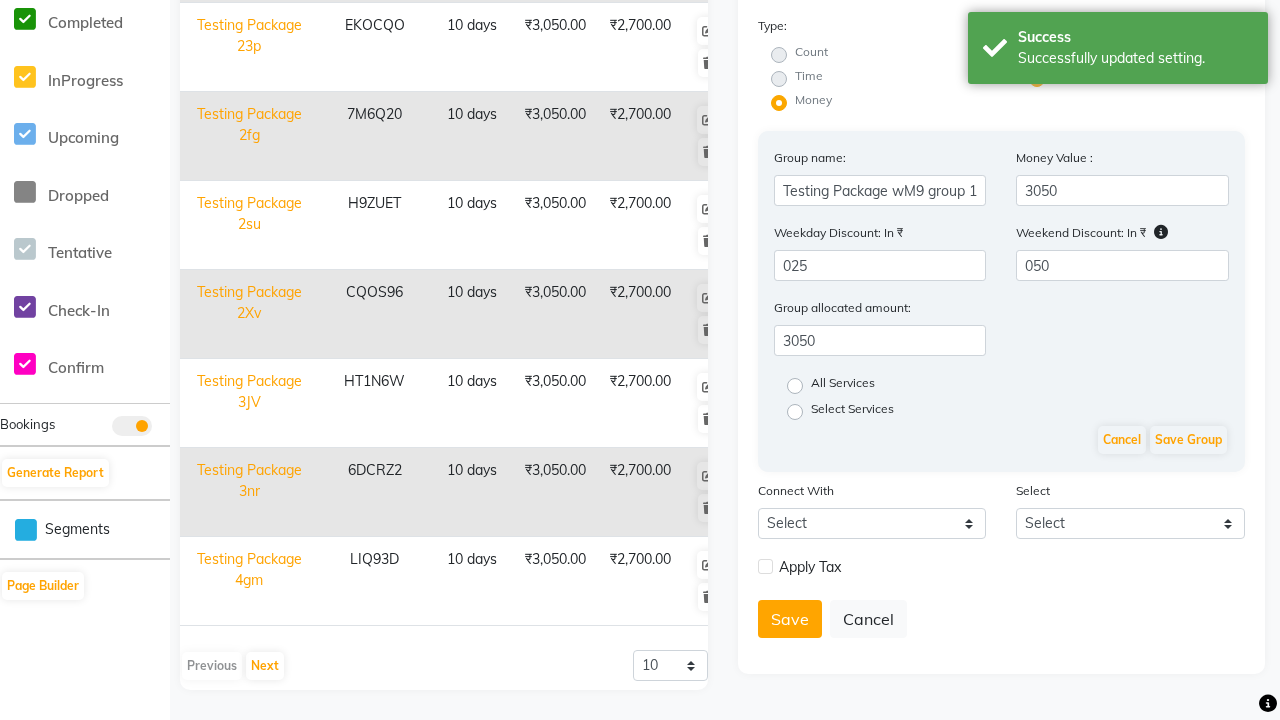 click on "All Services" 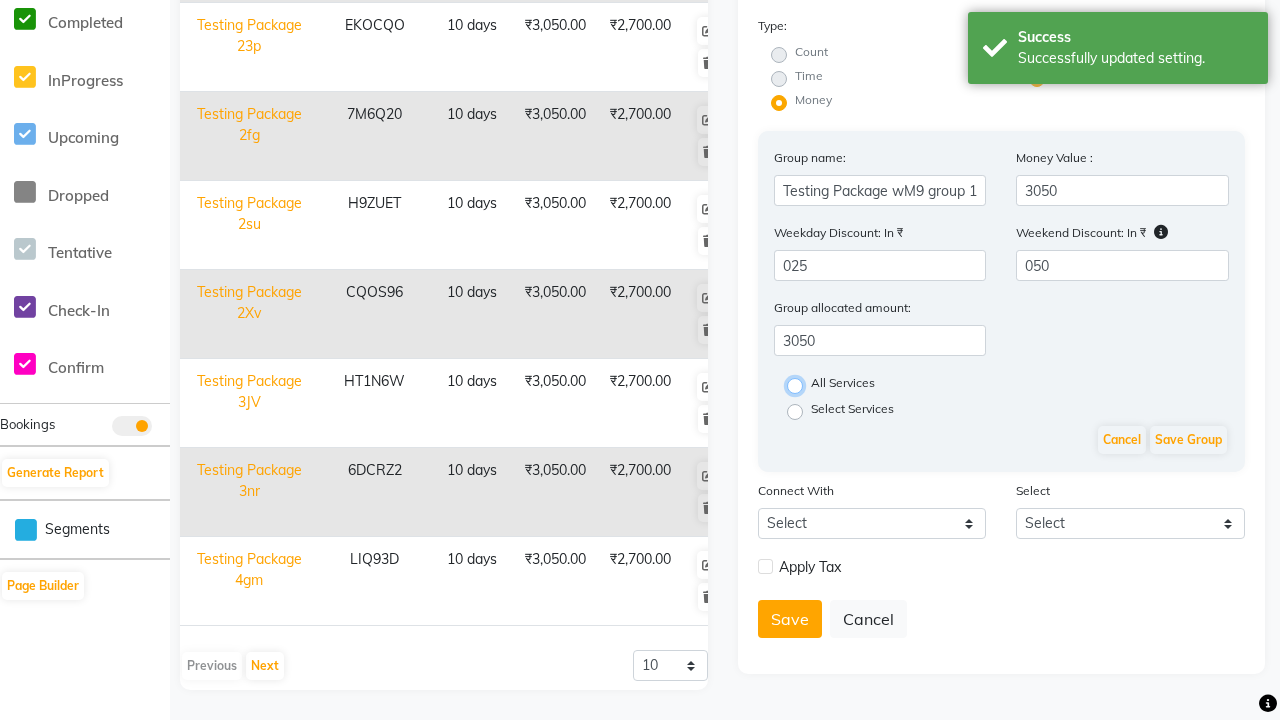 click on "All Services" at bounding box center (801, 384) 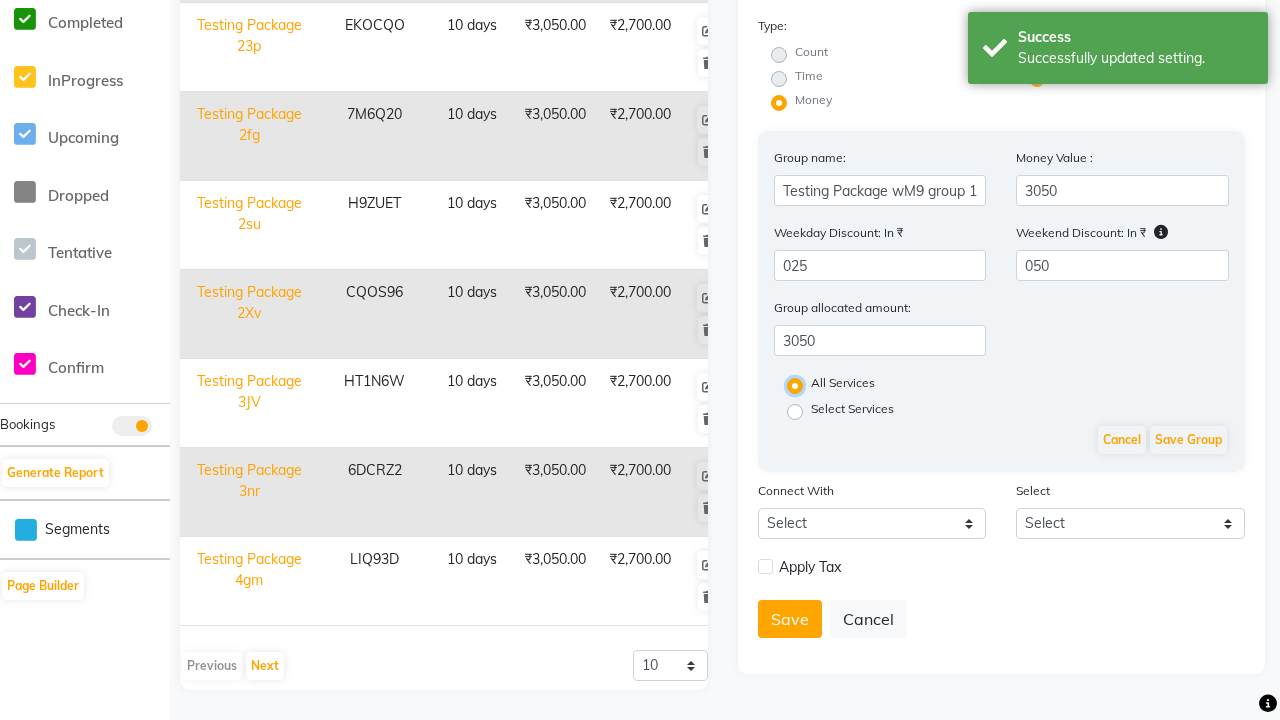 scroll, scrollTop: 525, scrollLeft: 0, axis: vertical 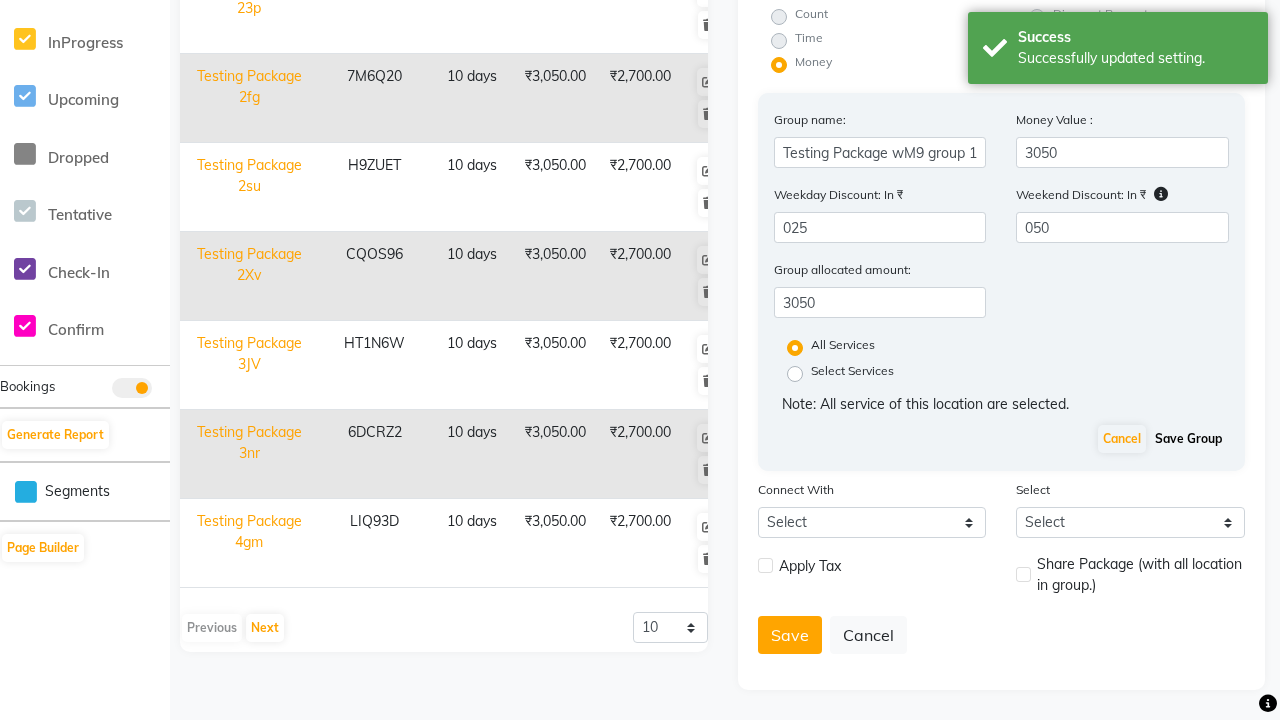 click on "Save Group" 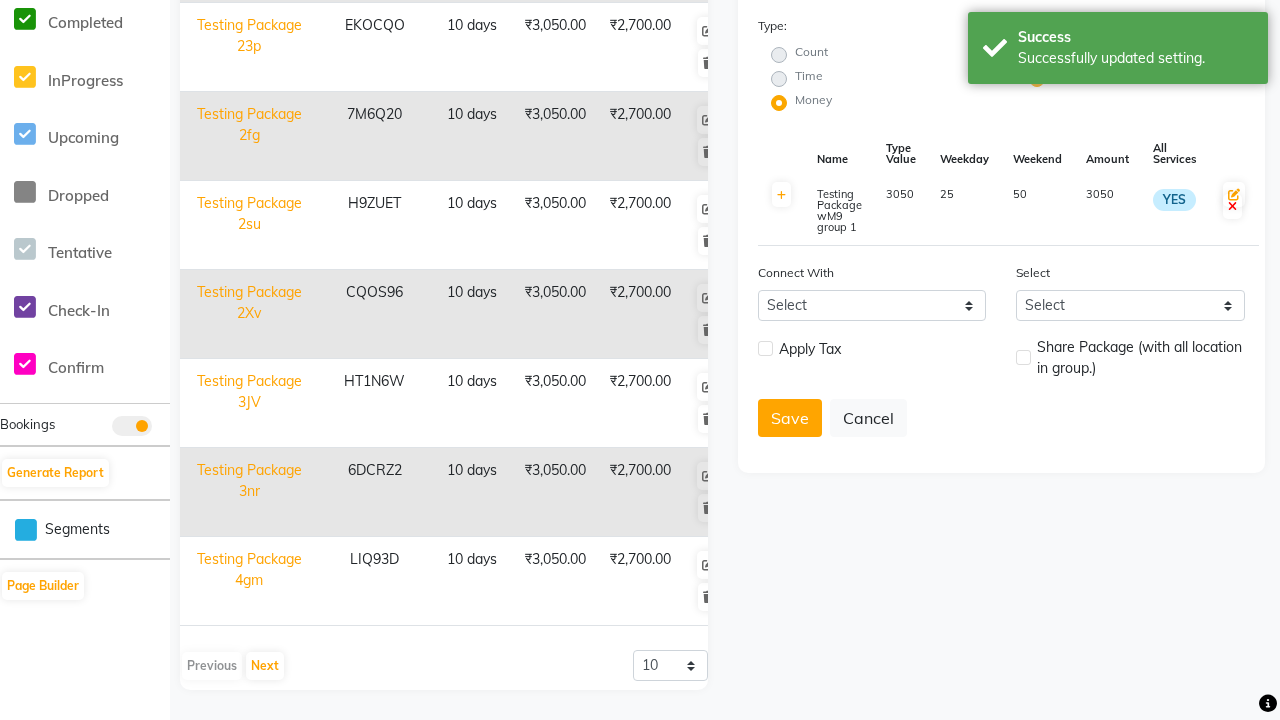 scroll, scrollTop: 0, scrollLeft: 0, axis: both 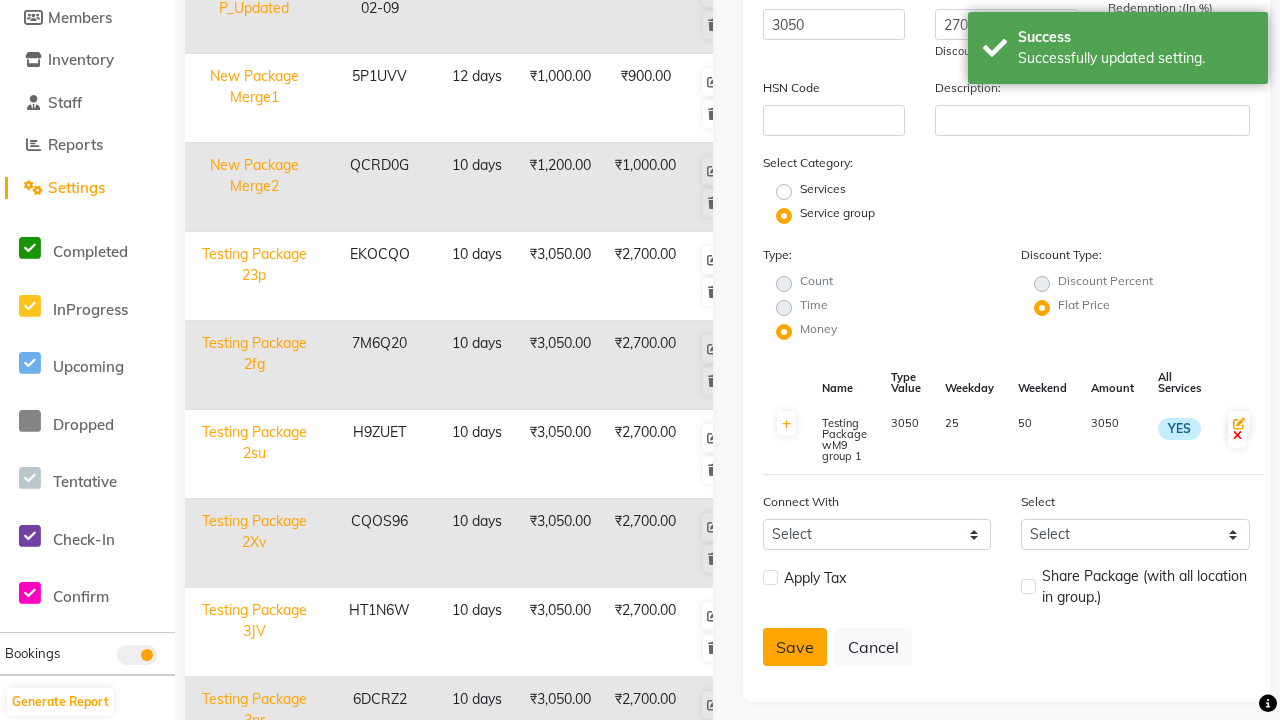 click on "Save" 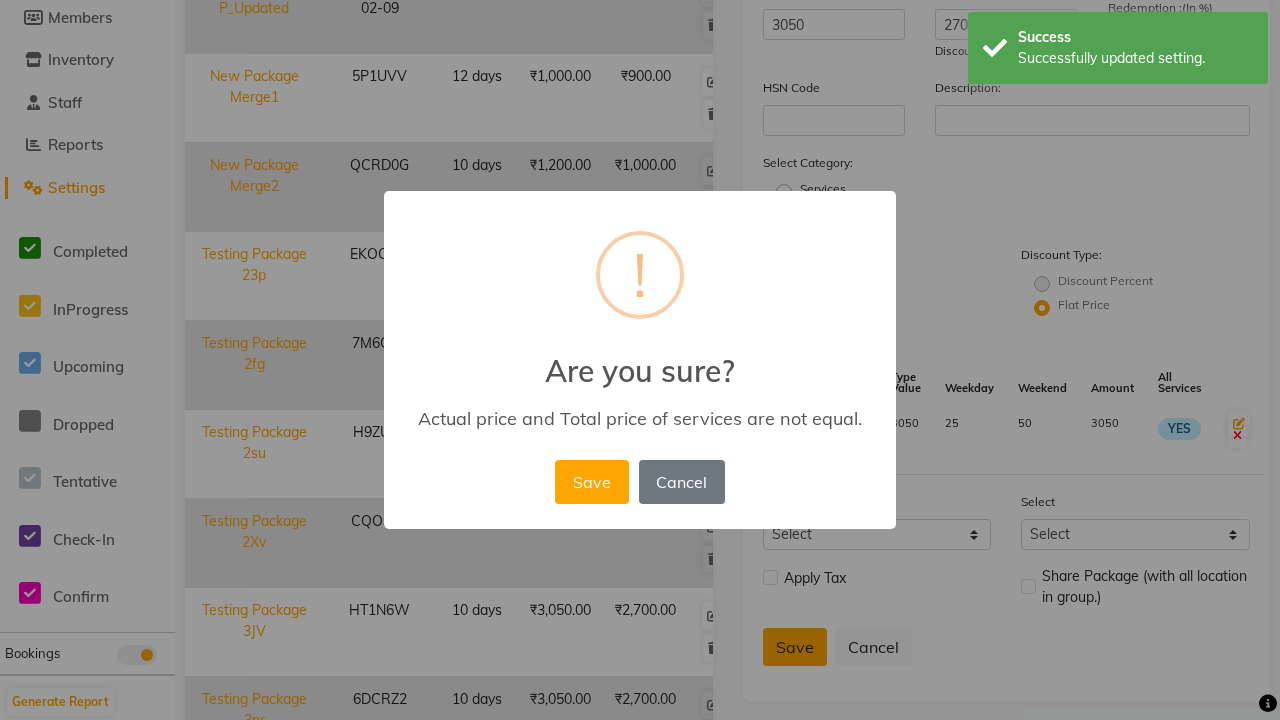 scroll, scrollTop: 0, scrollLeft: 5, axis: horizontal 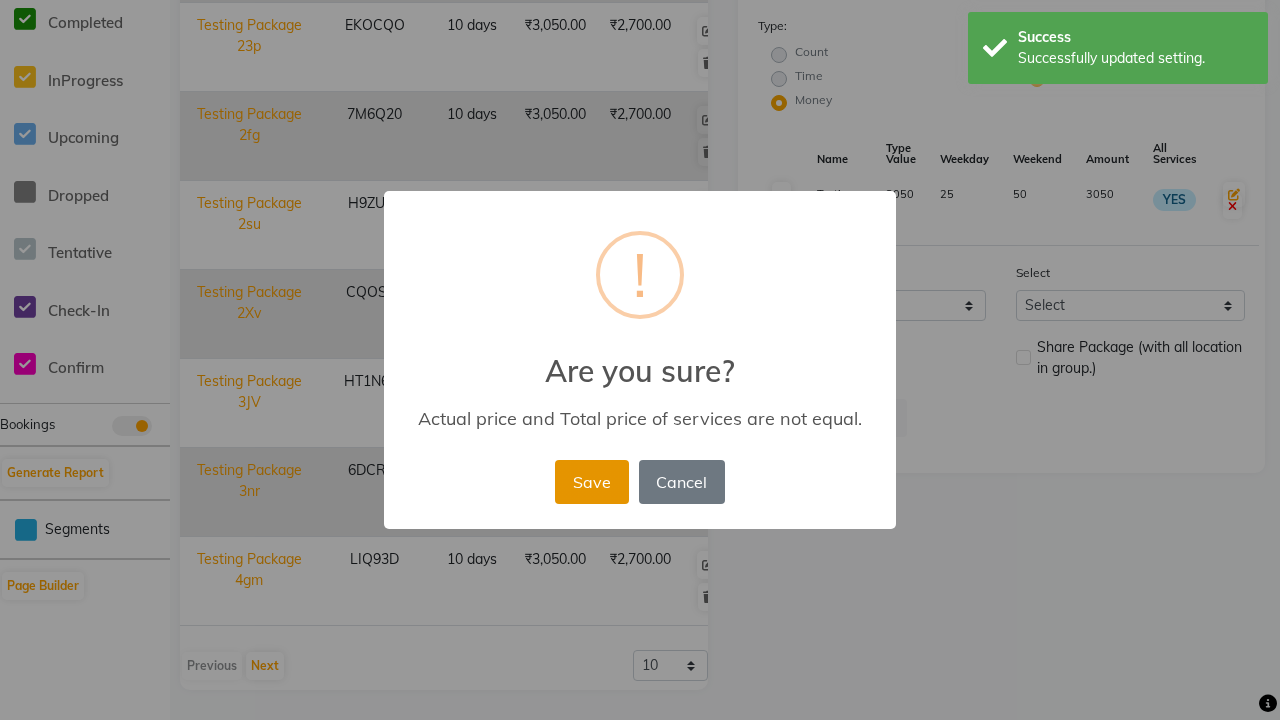 click on "Save" at bounding box center (591, 482) 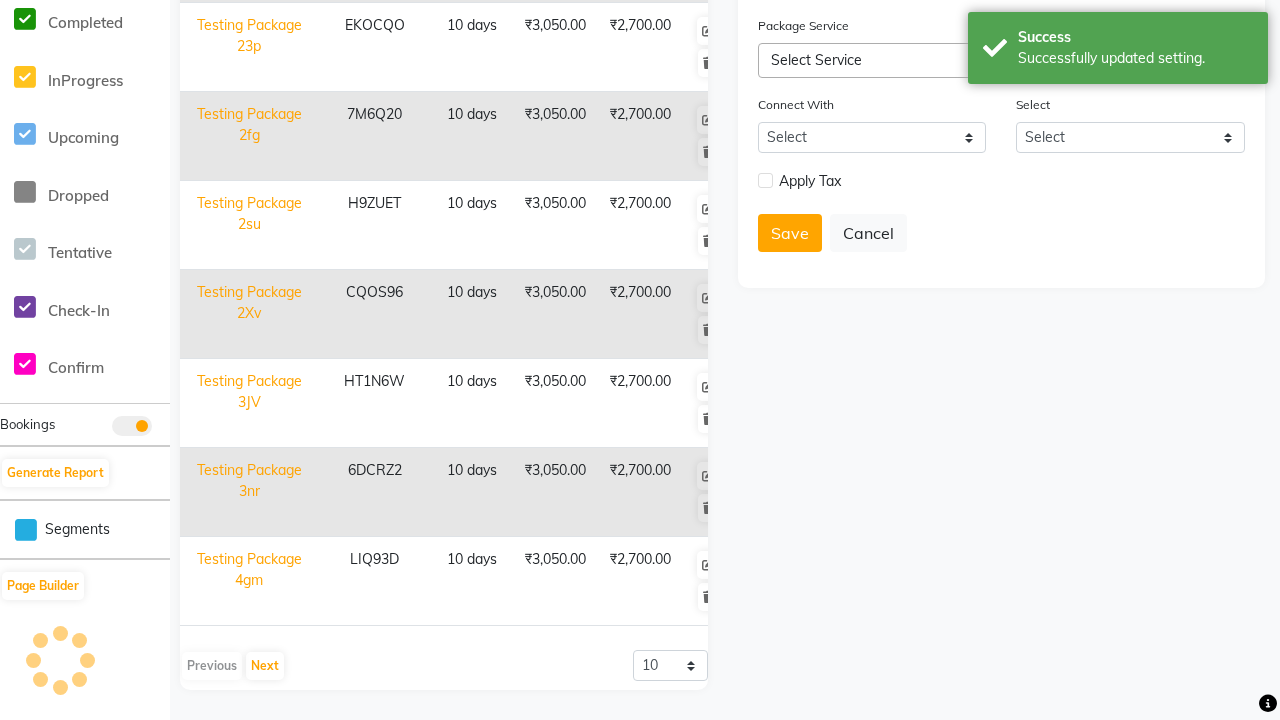 type 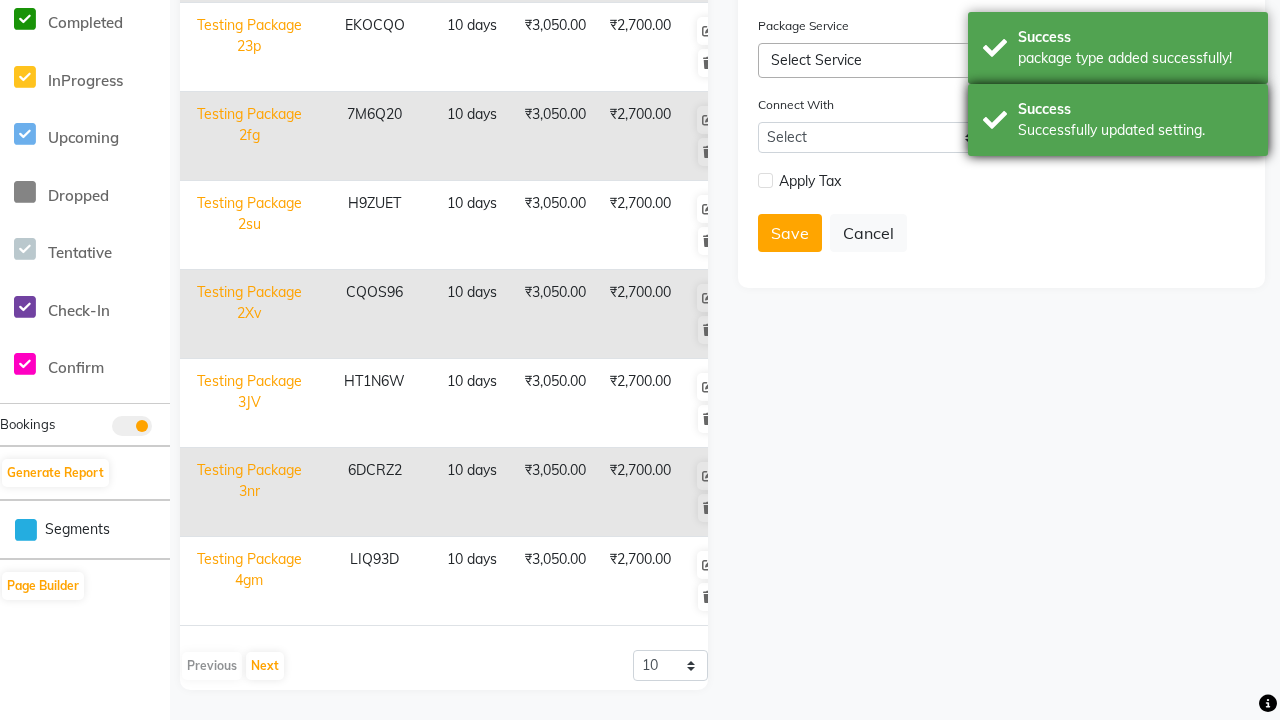 click on "Success   Successfully updated setting." at bounding box center [1118, 120] 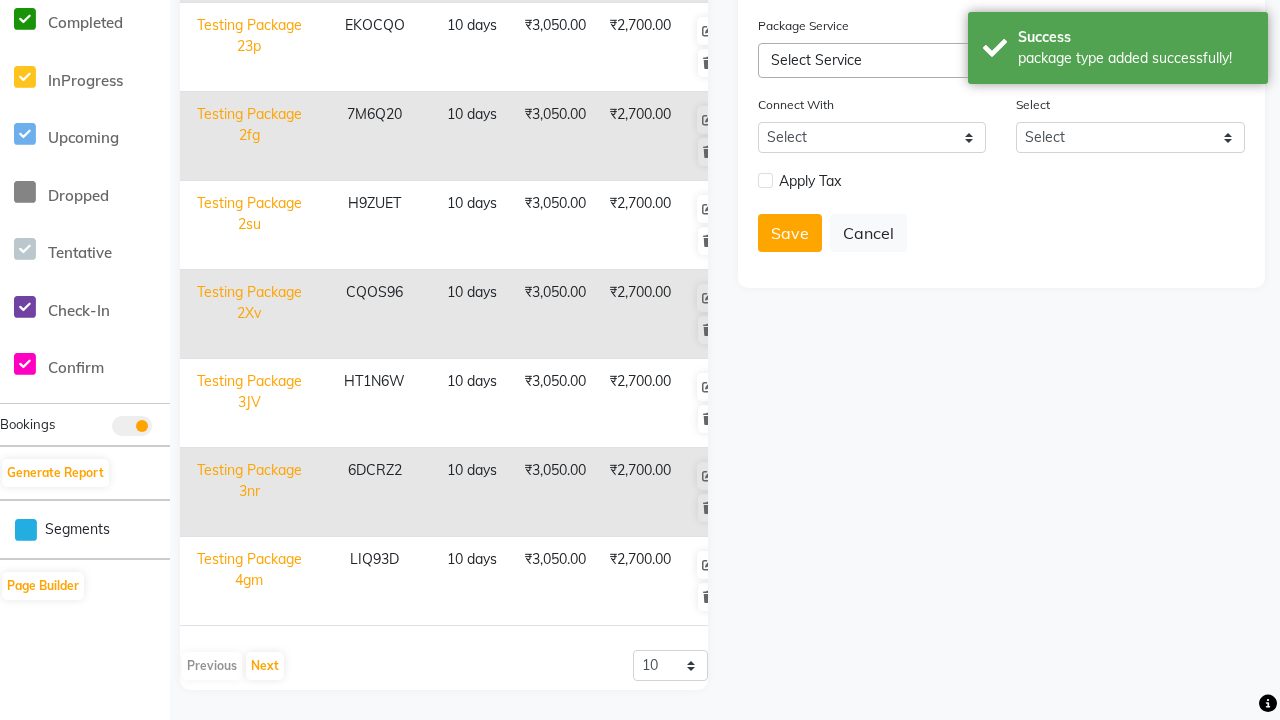 click at bounding box center (32, -491) 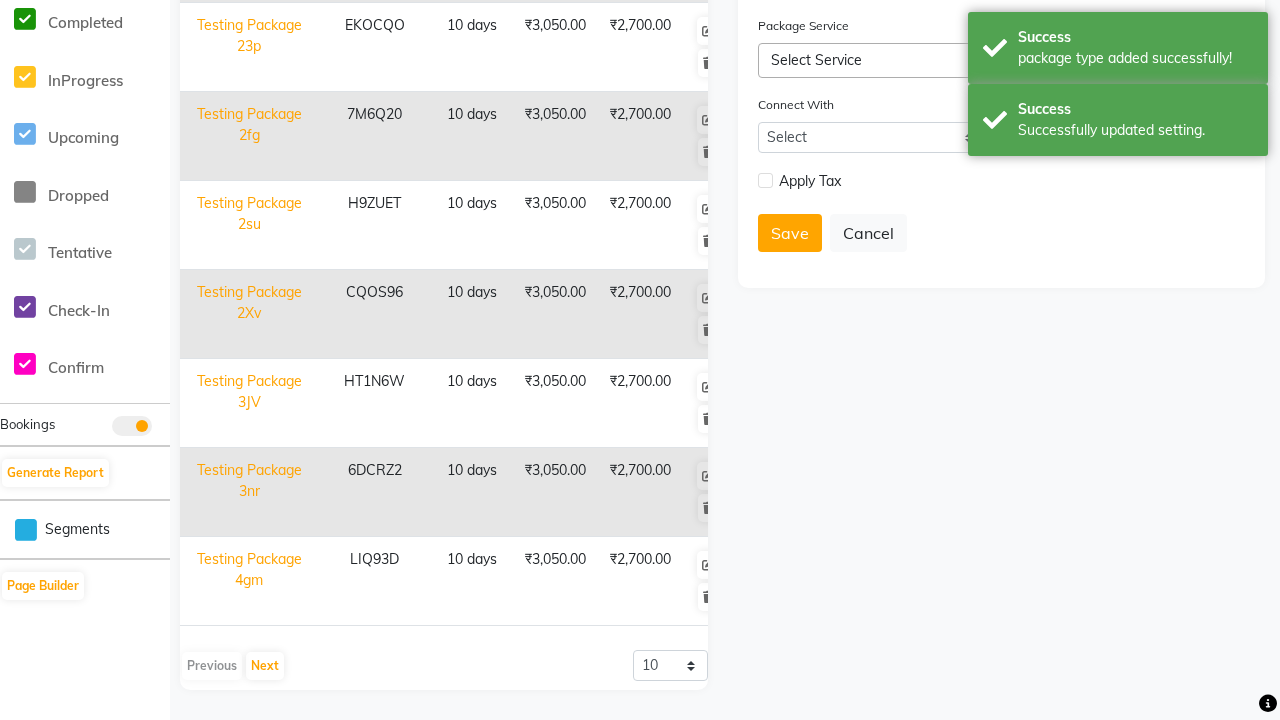scroll, scrollTop: 0, scrollLeft: 0, axis: both 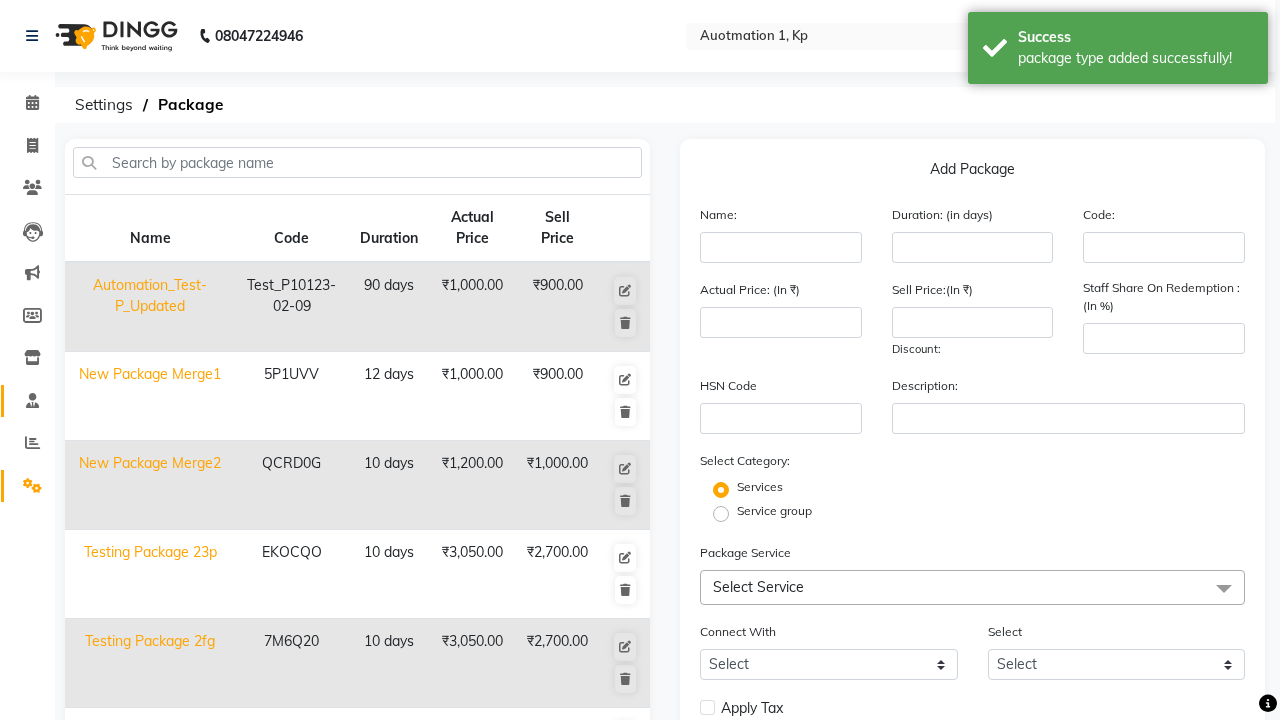 click 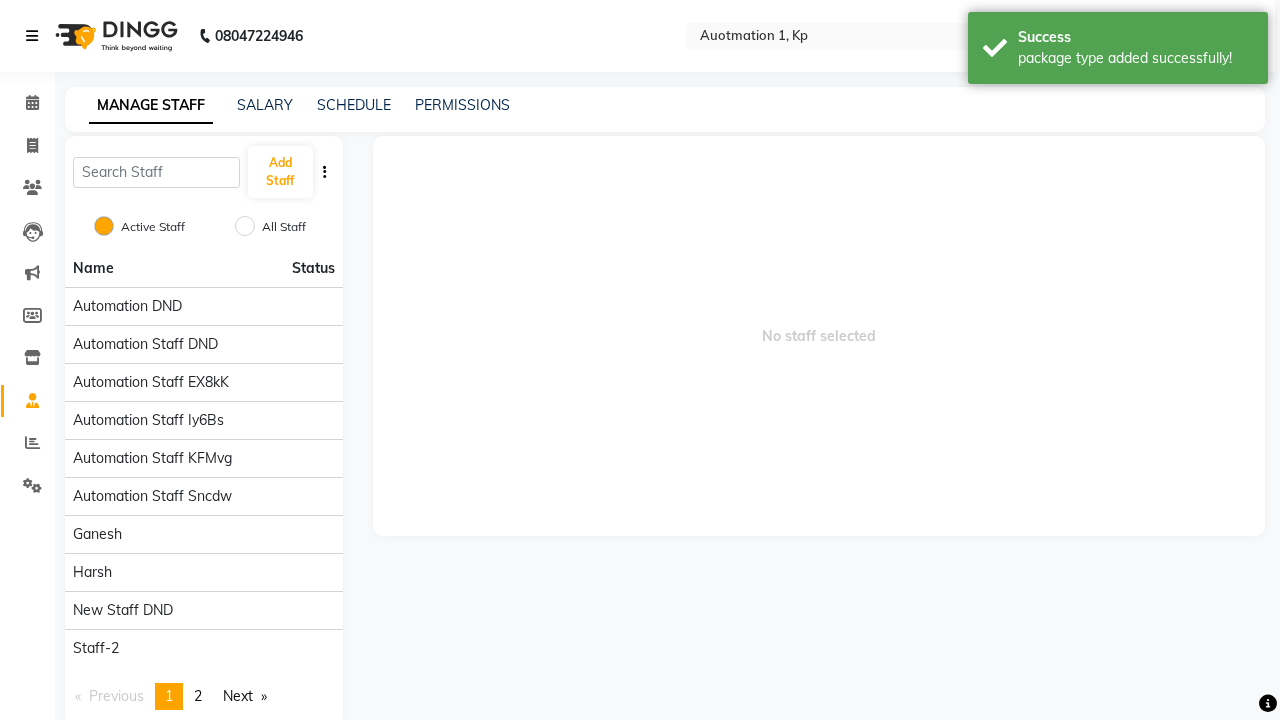 click at bounding box center (32, 36) 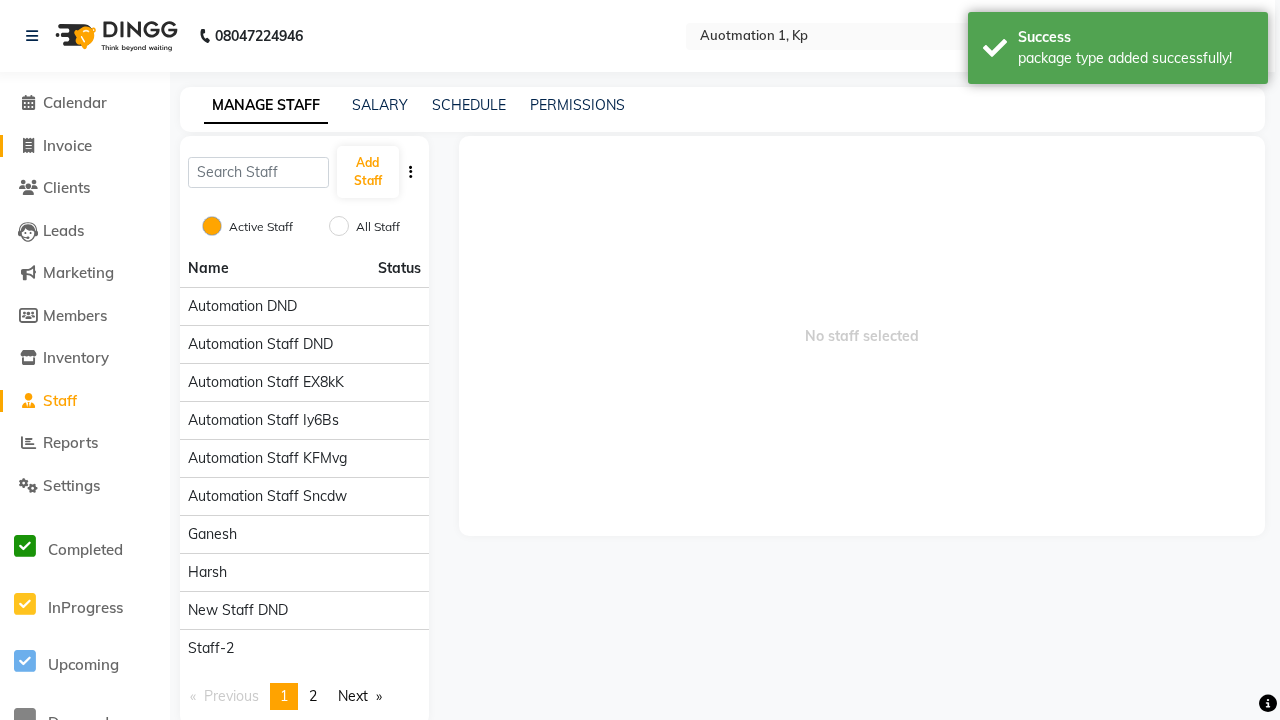 click on "Invoice" 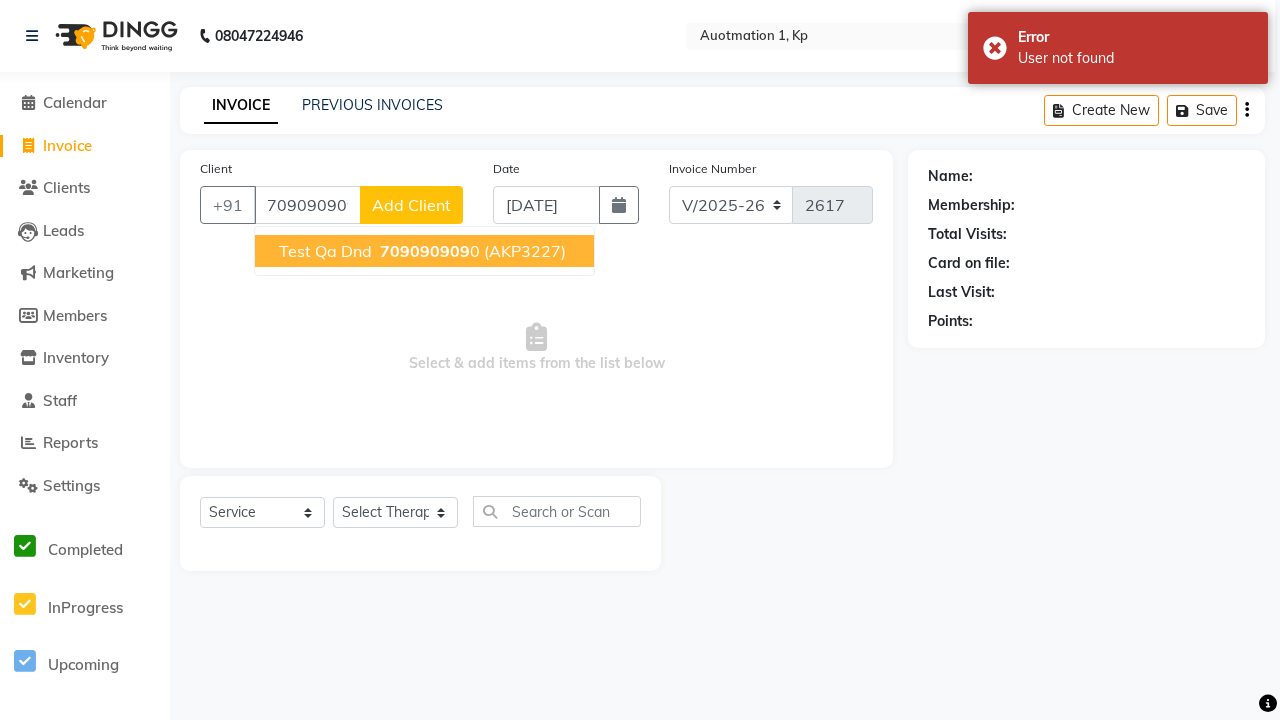 click on "709090909" at bounding box center (425, 251) 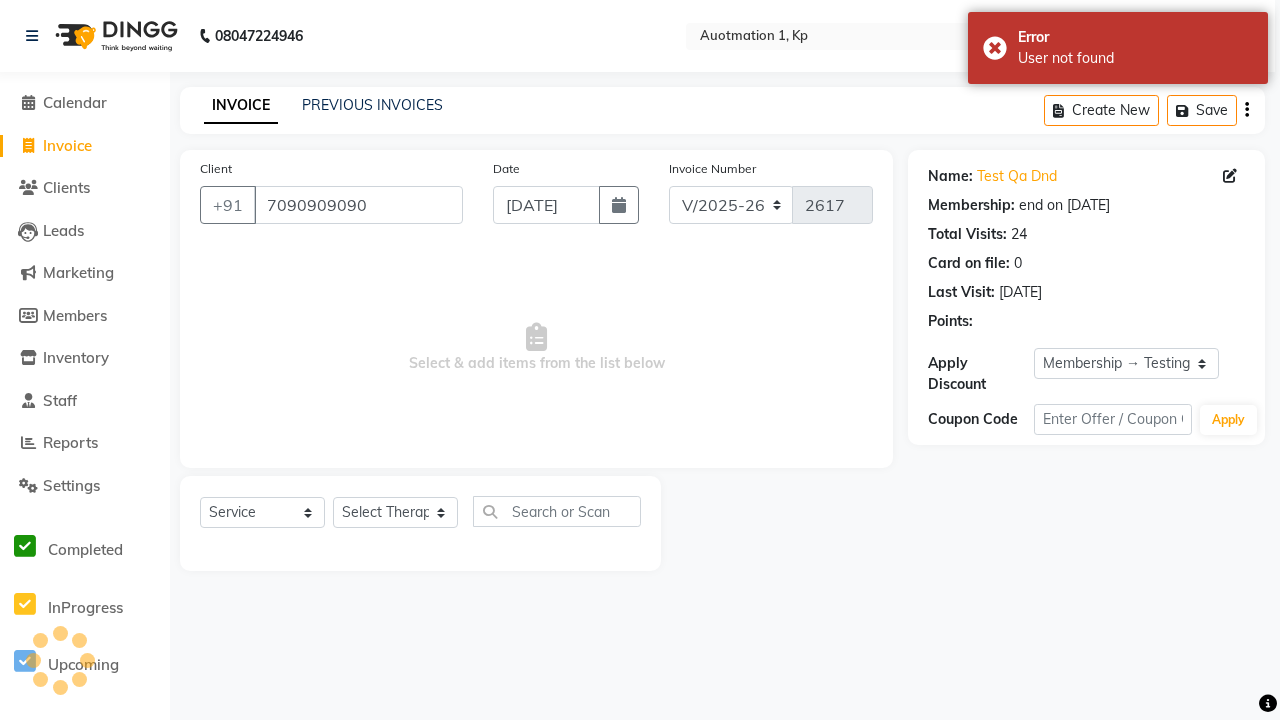 select on "0:" 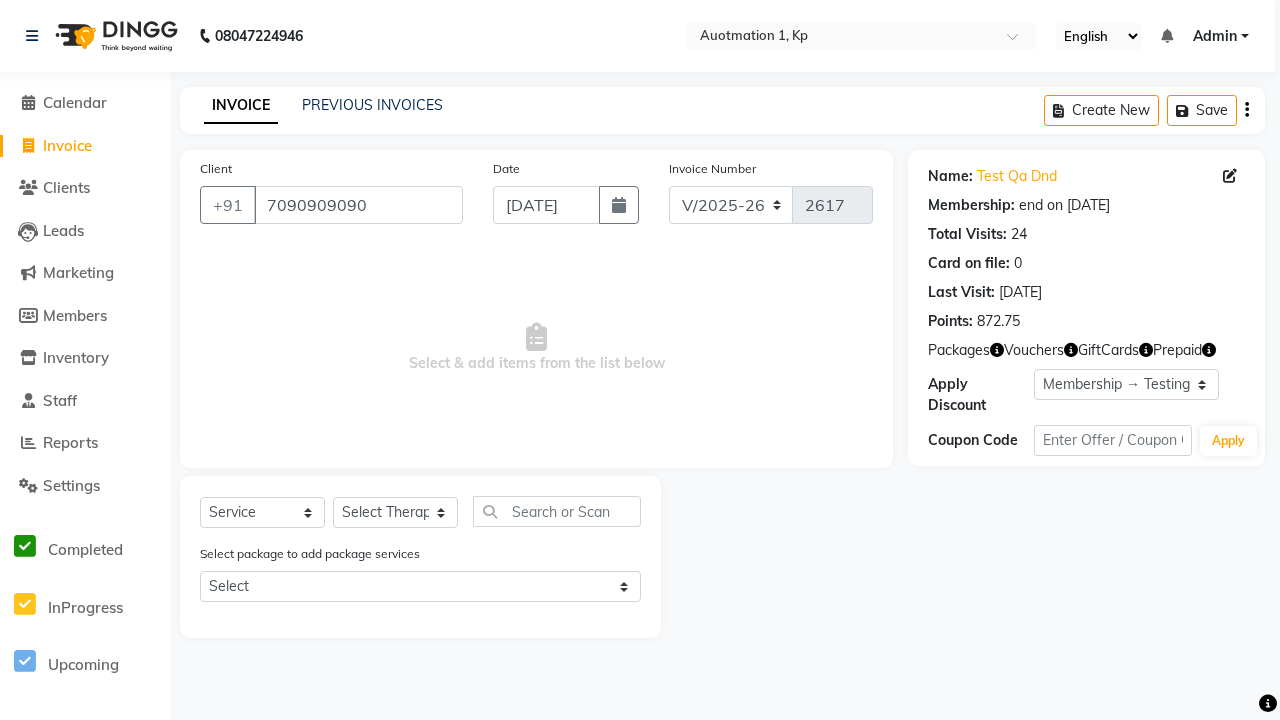 select on "package" 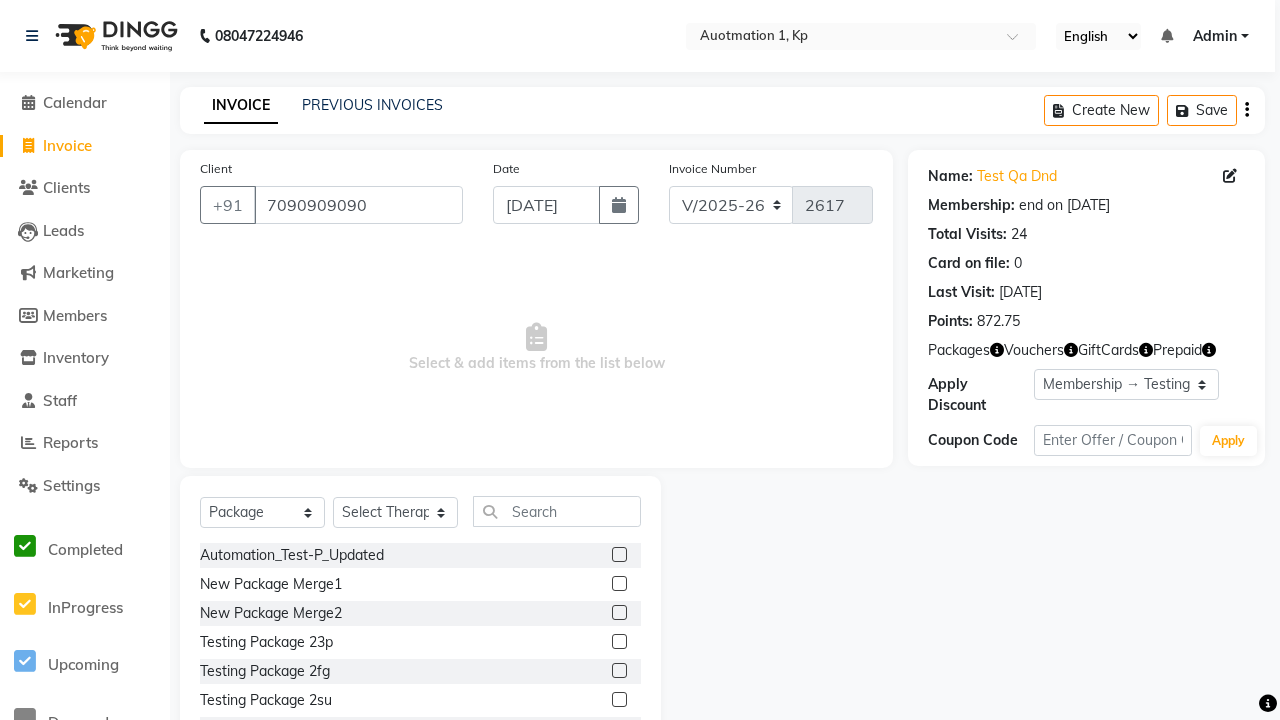 select on "5439" 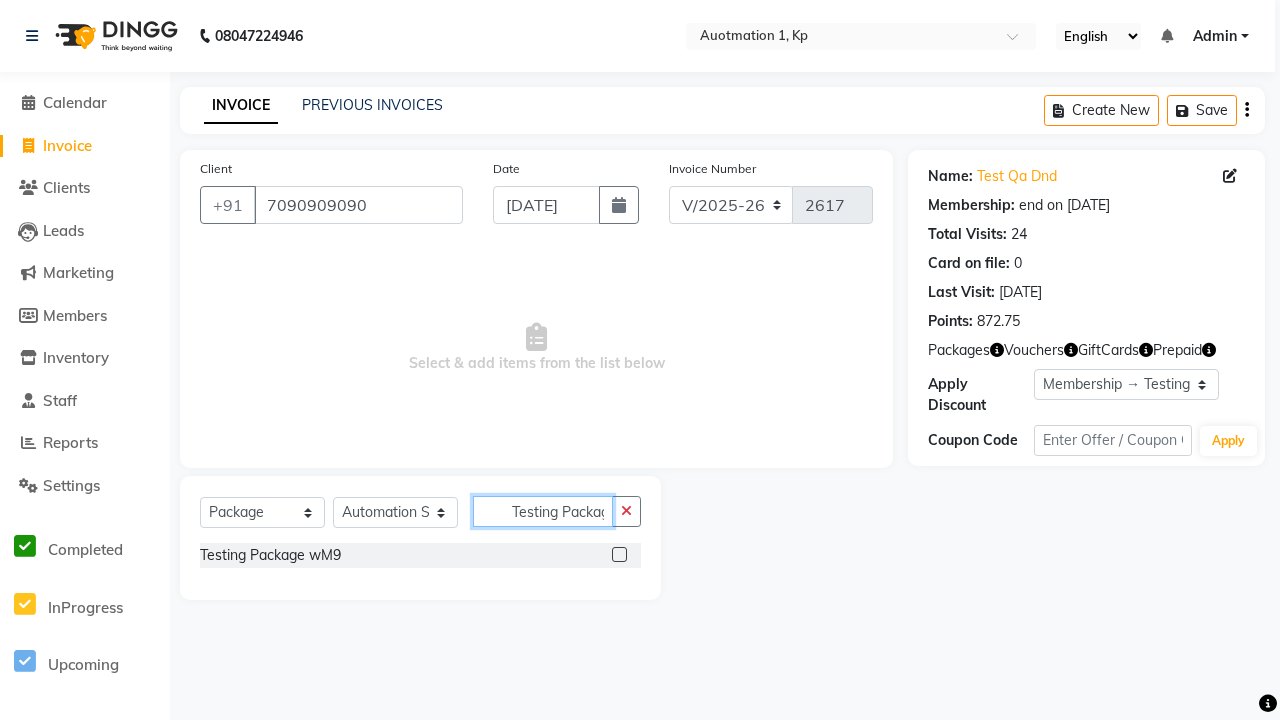 type on "Testing Package wM9" 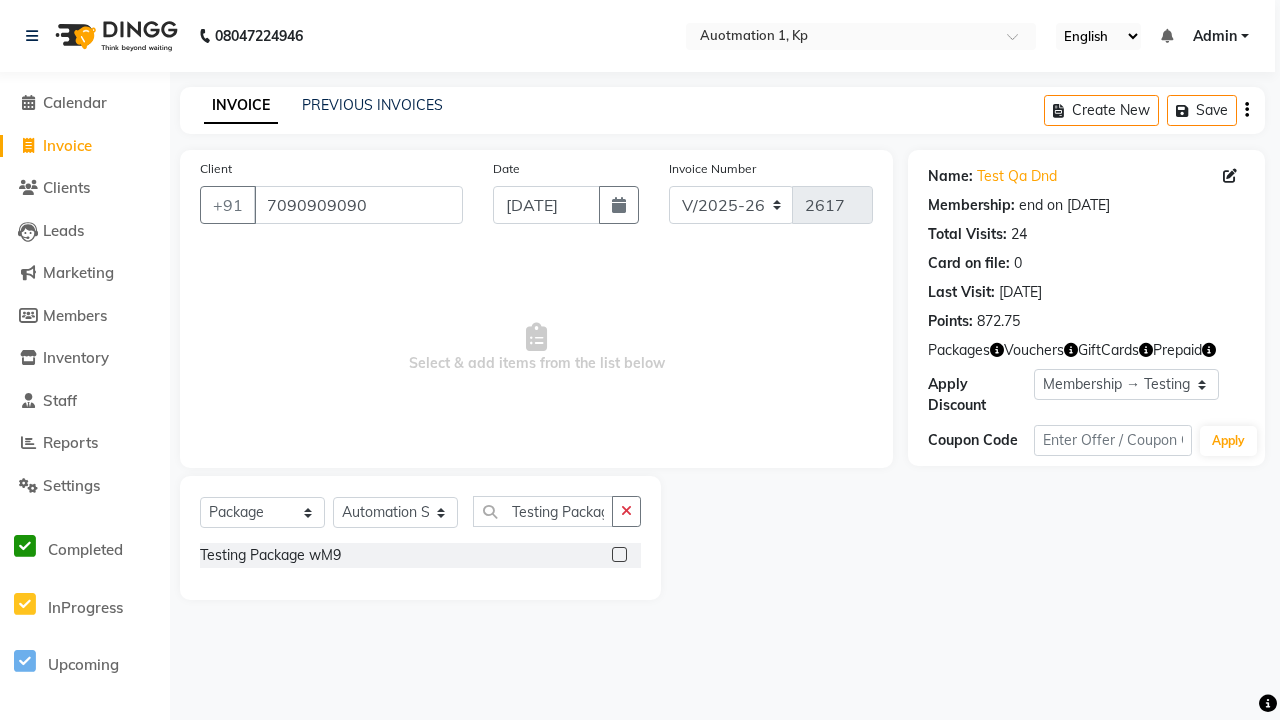 click 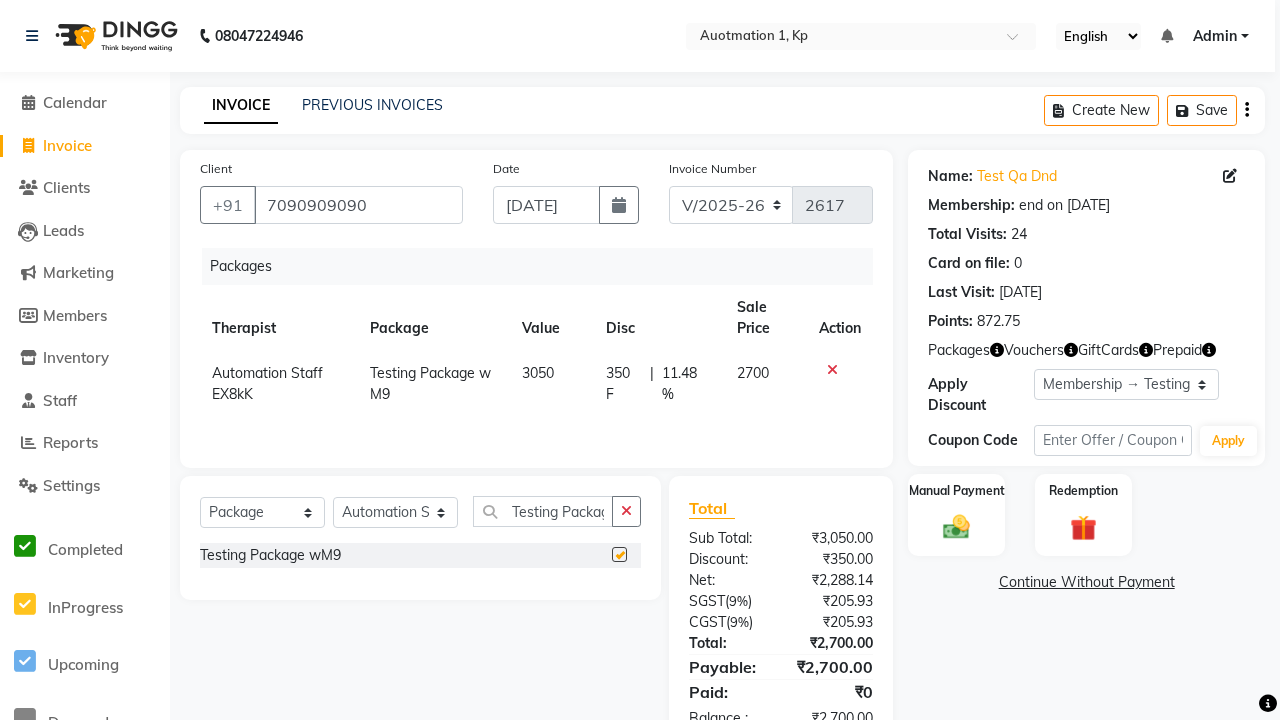 scroll, scrollTop: 0, scrollLeft: 0, axis: both 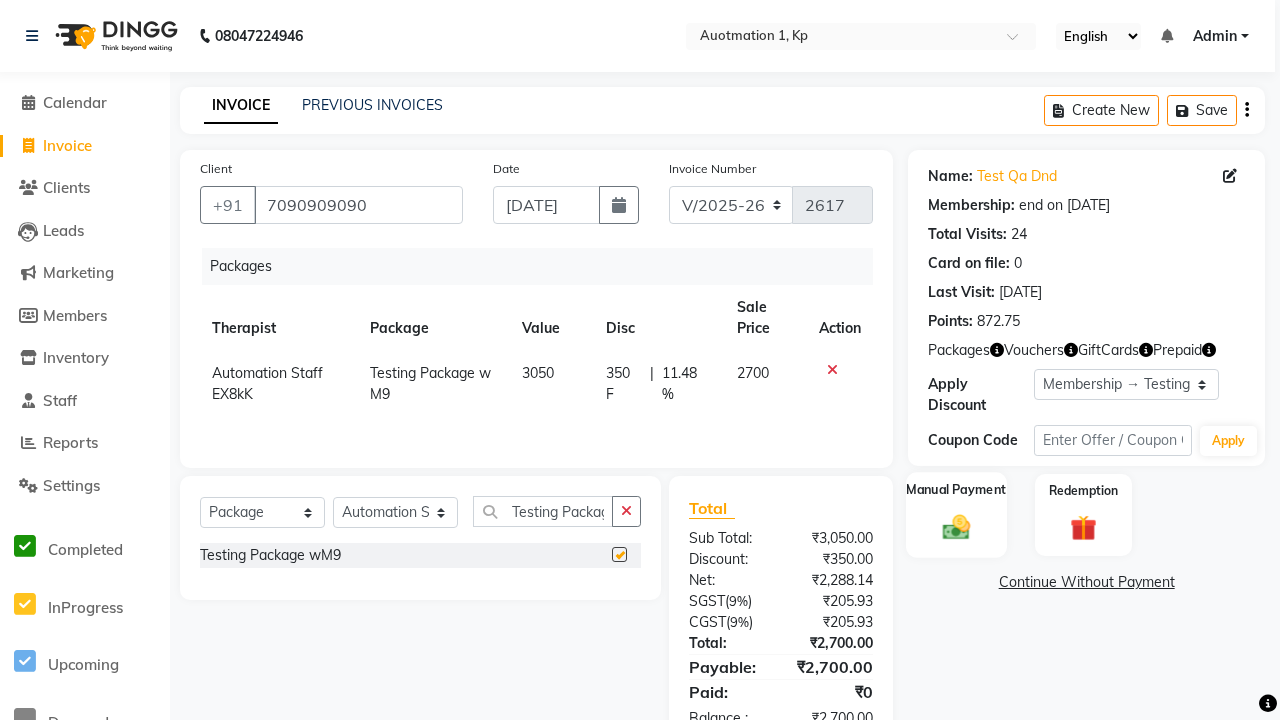 click 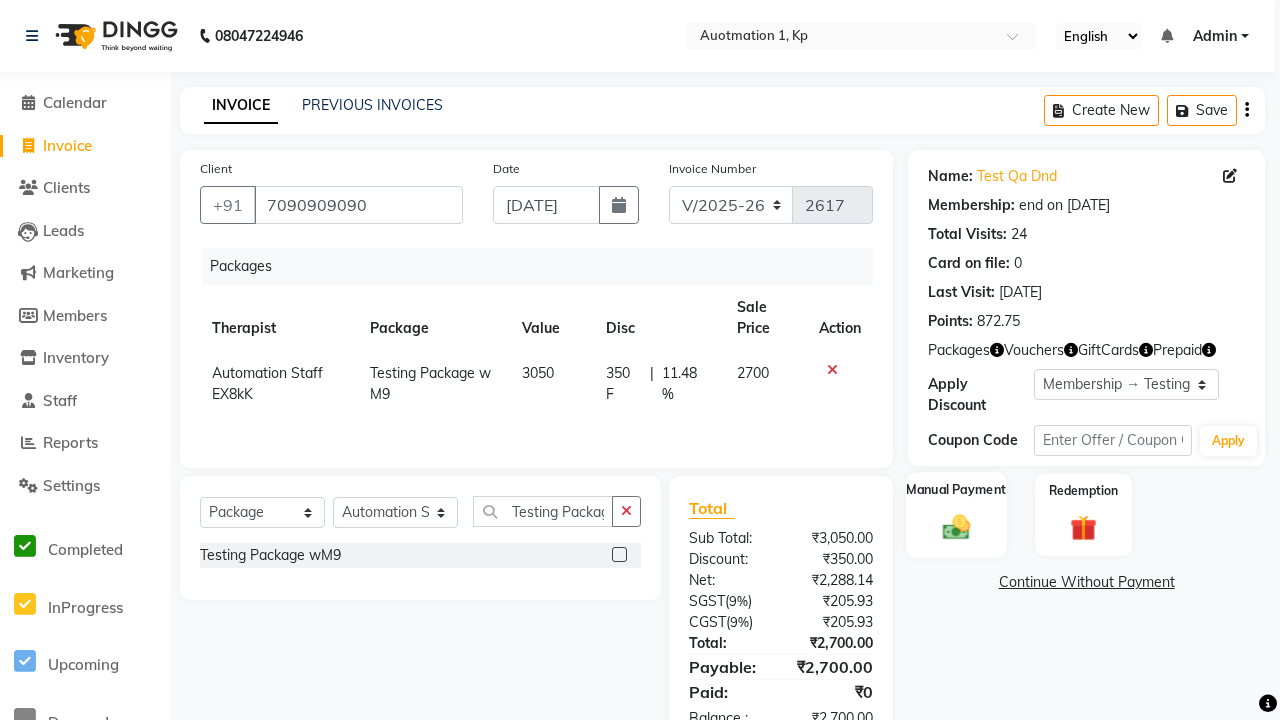 checkbox on "false" 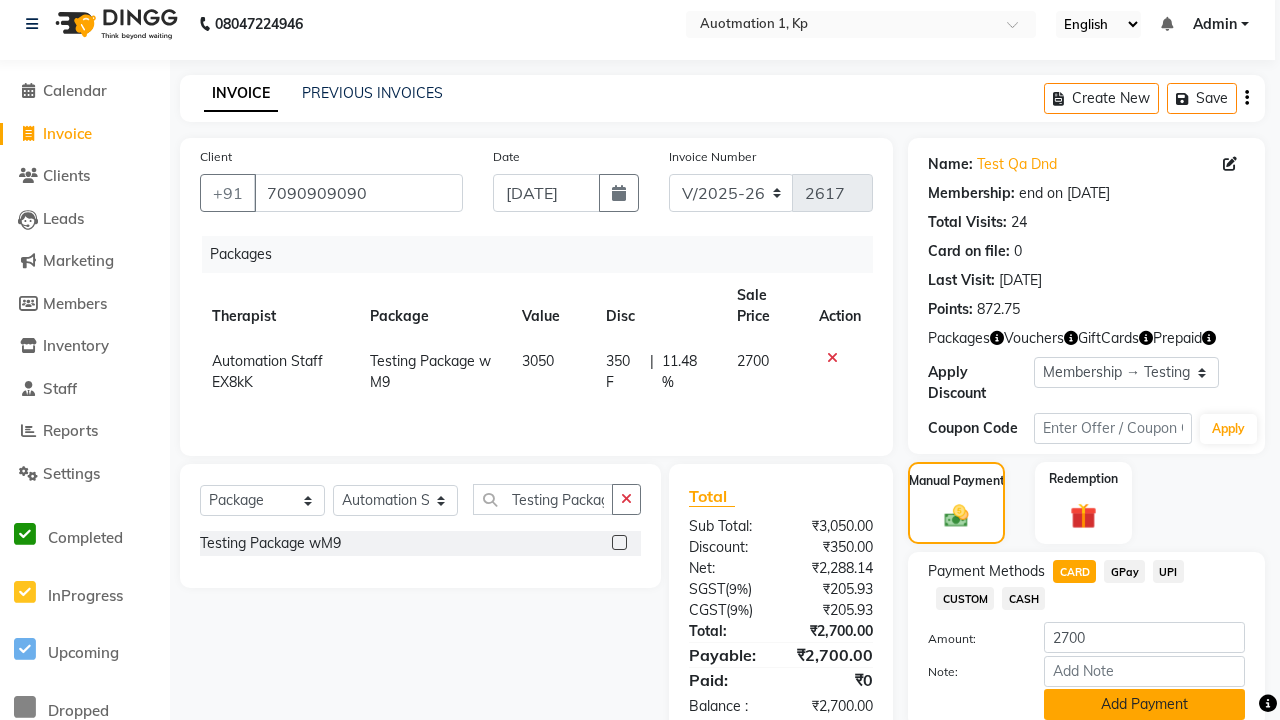 click on "Add Payment" 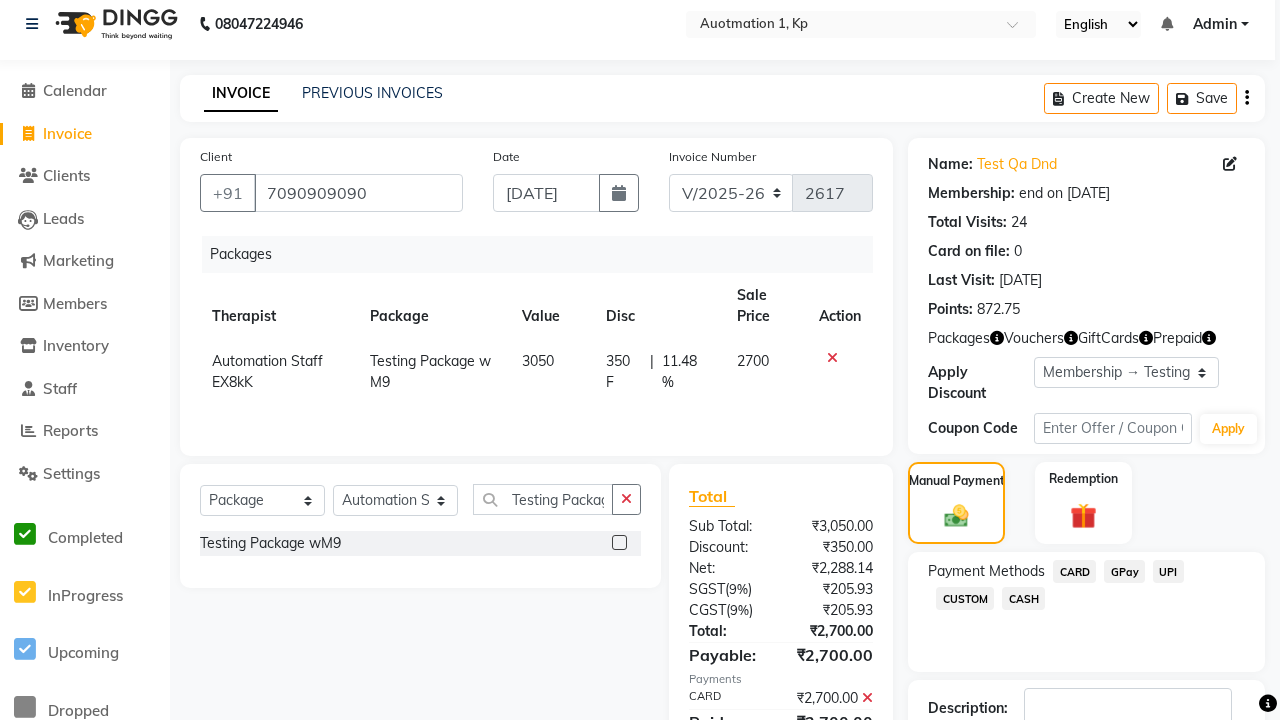 click 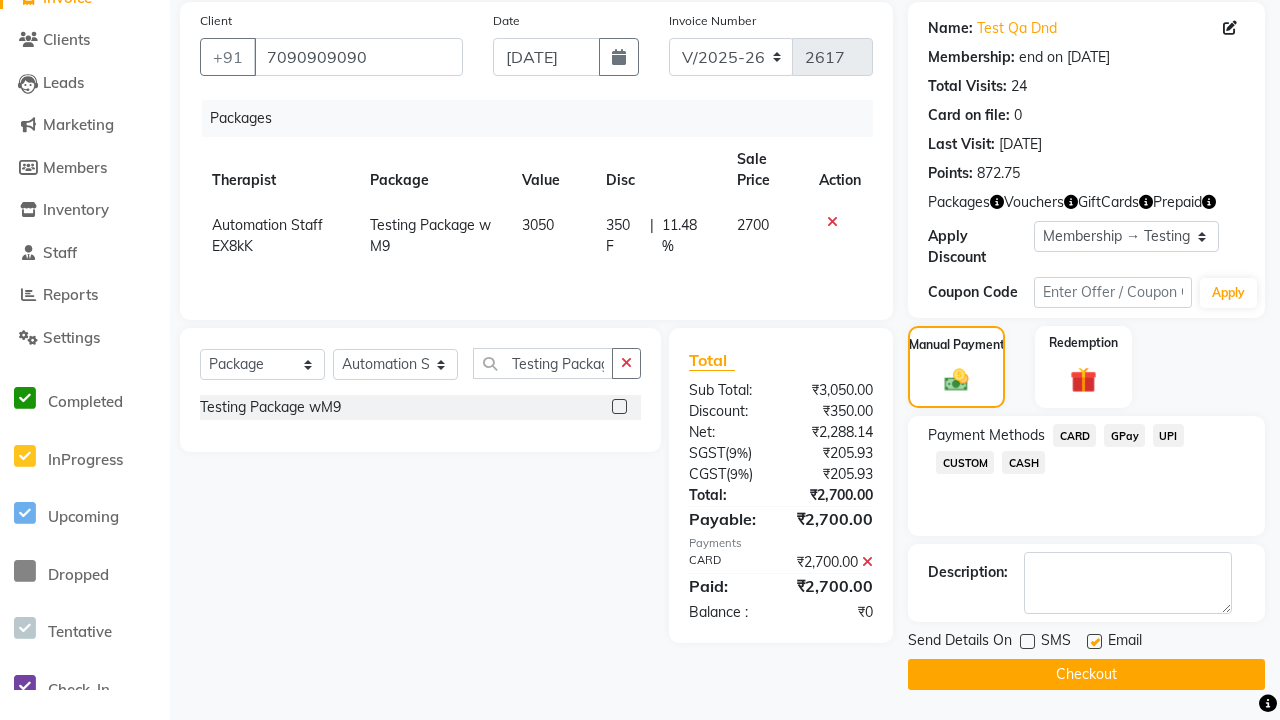 click 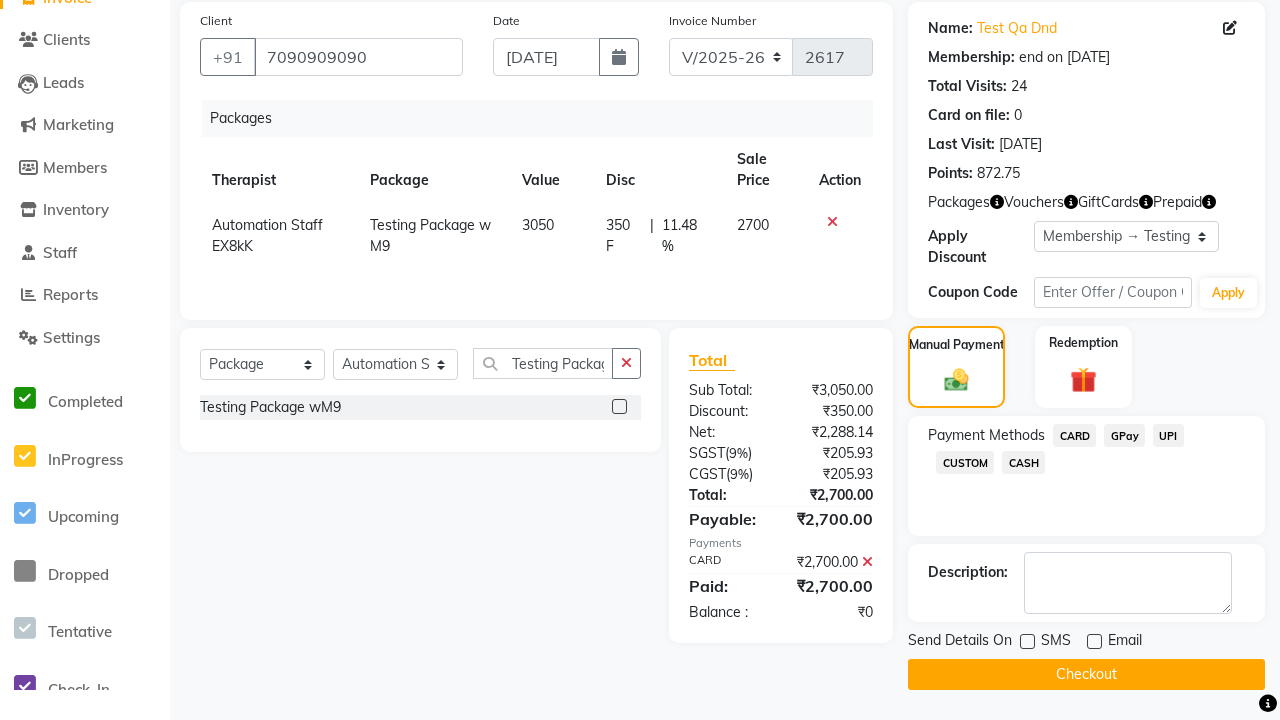 click on "Checkout" 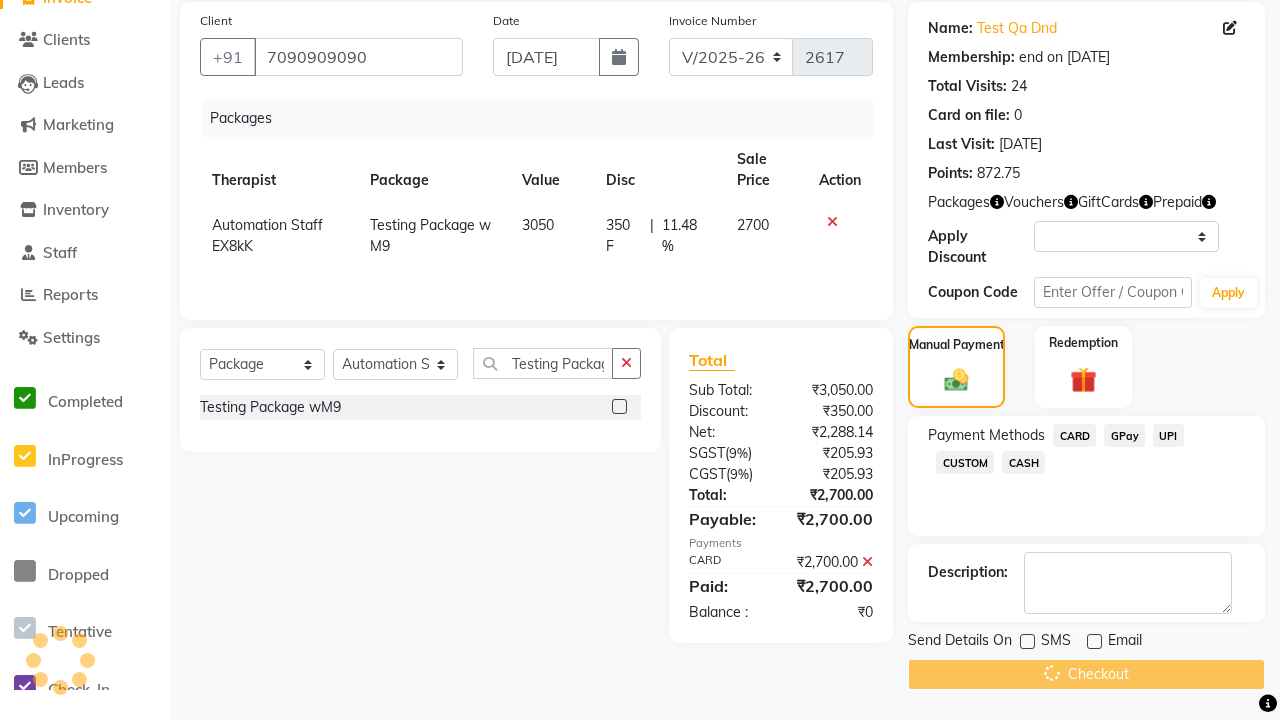 scroll, scrollTop: 0, scrollLeft: 0, axis: both 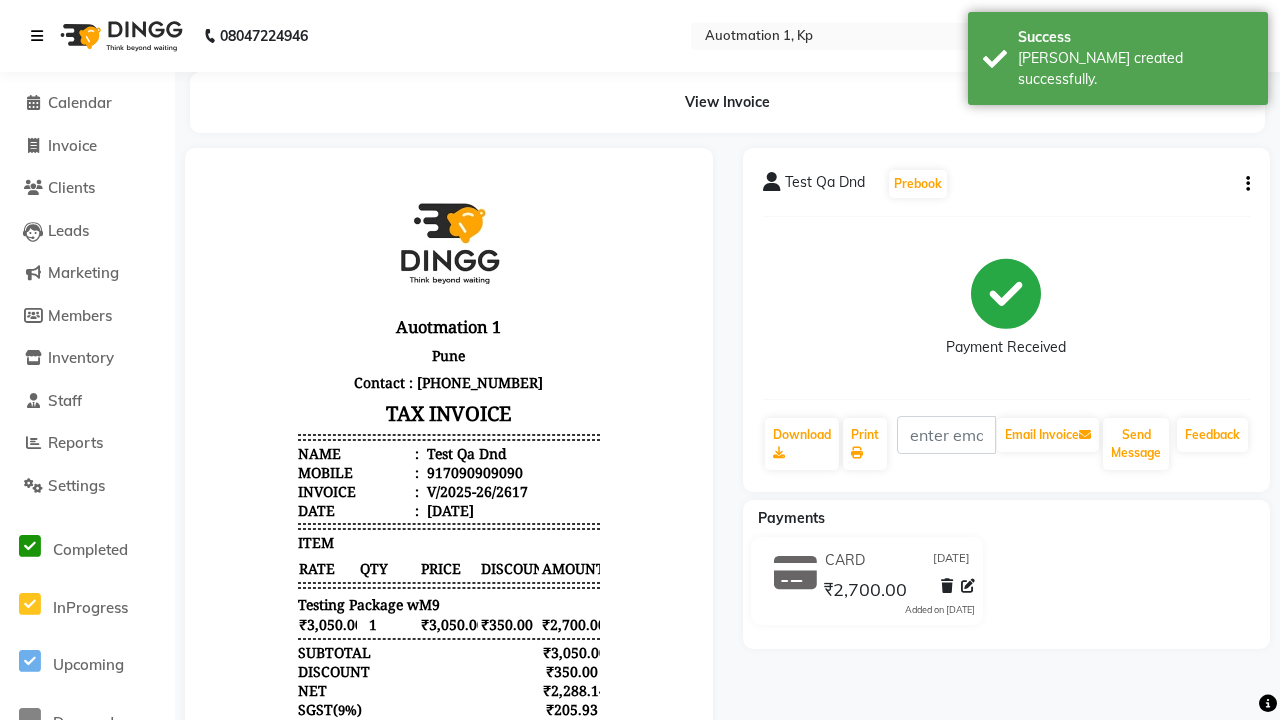 click on "[PERSON_NAME] created successfully." at bounding box center [1135, 69] 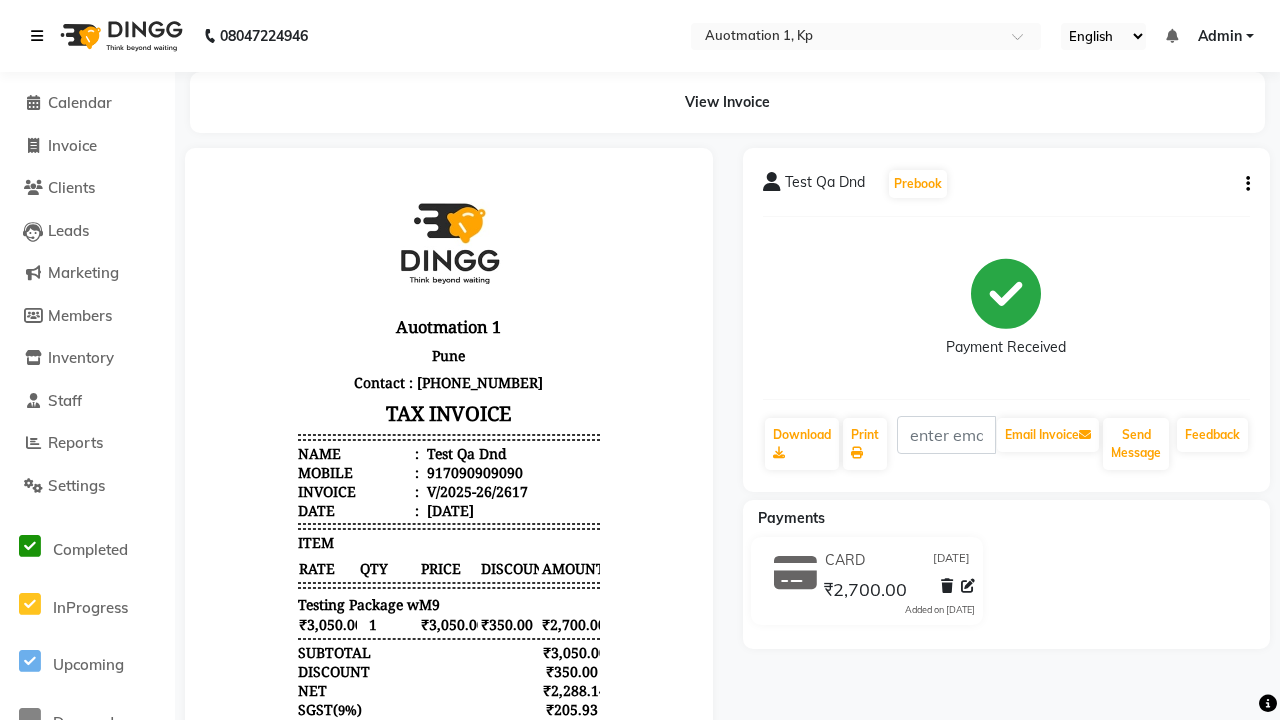 click at bounding box center [37, 36] 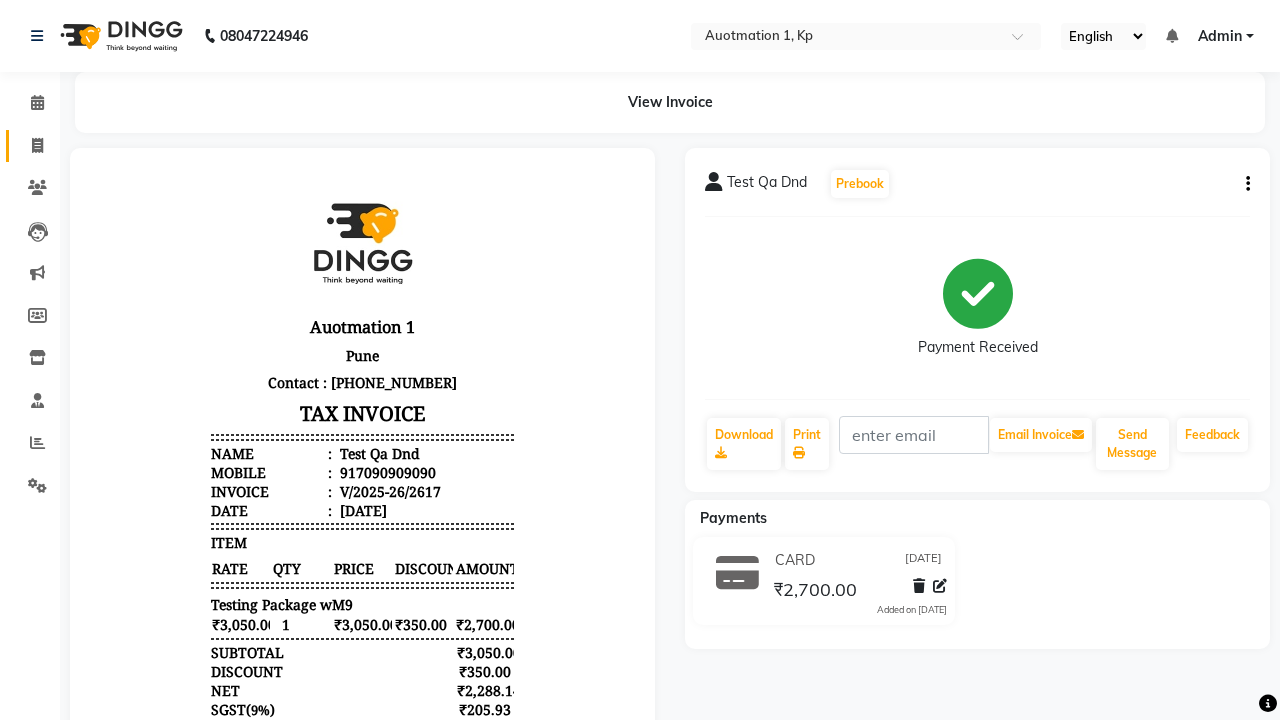 click 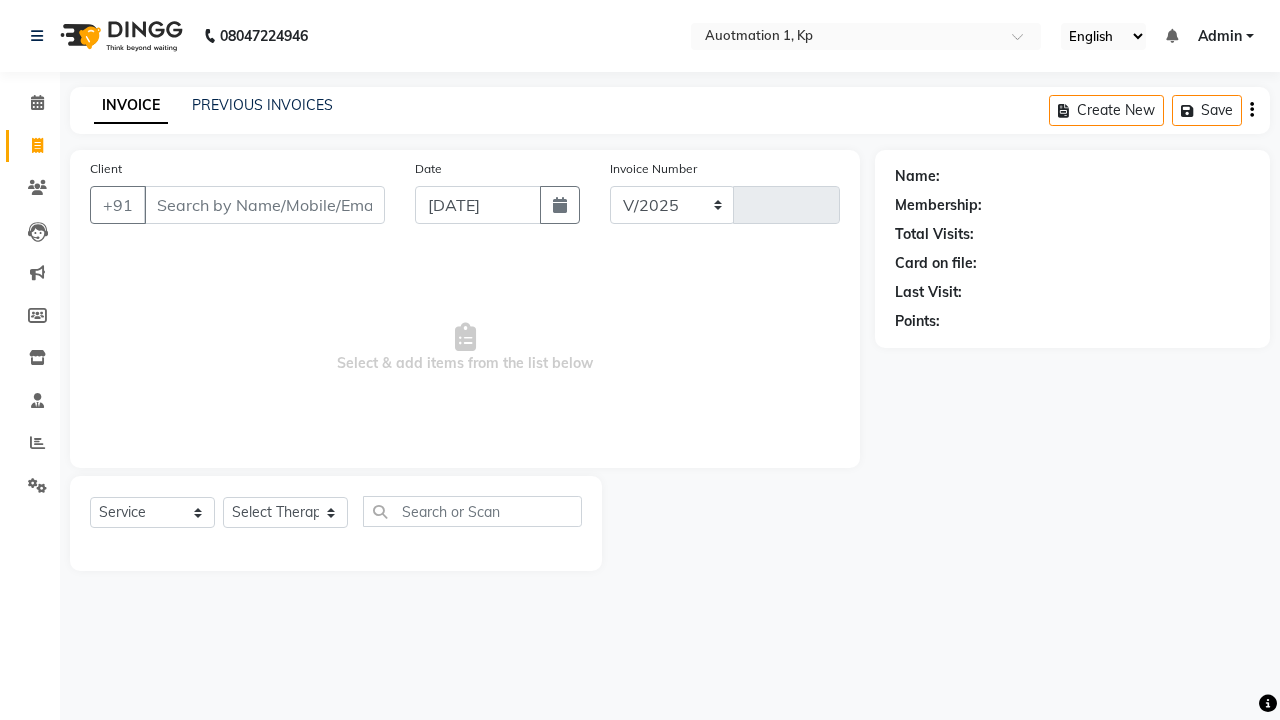 select on "150" 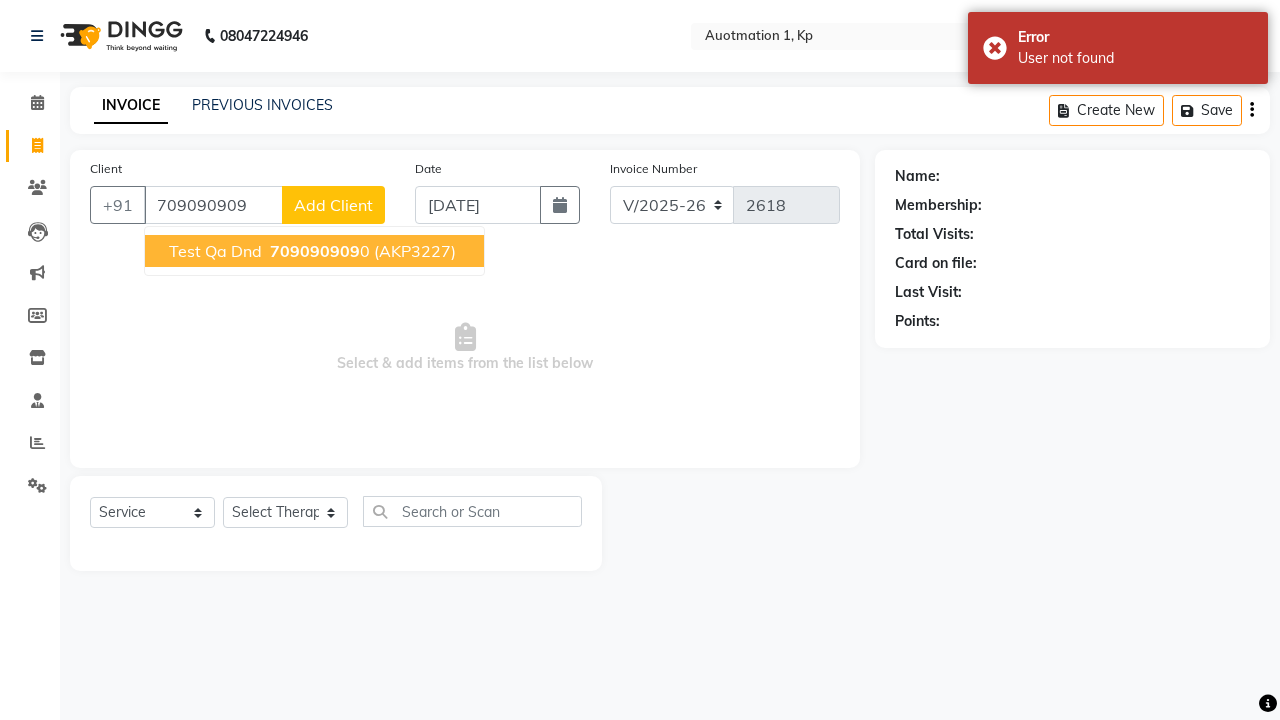 click on "709090909" at bounding box center [315, 251] 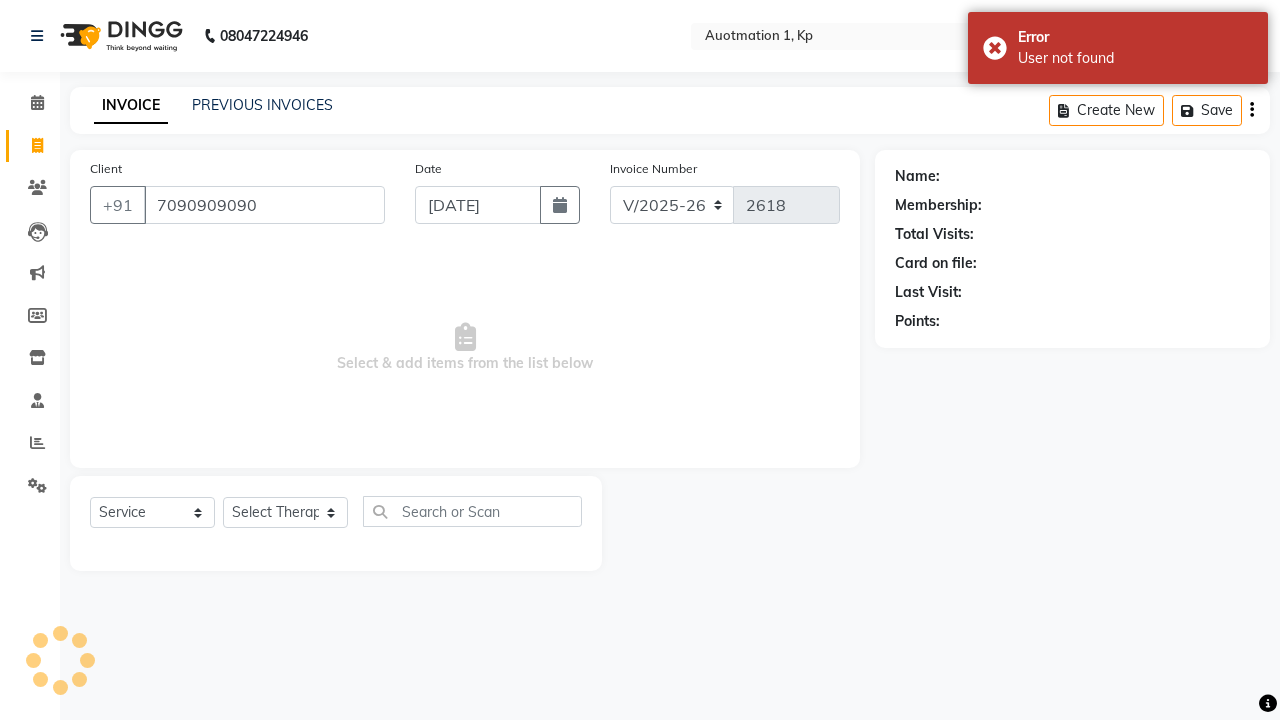 type on "7090909090" 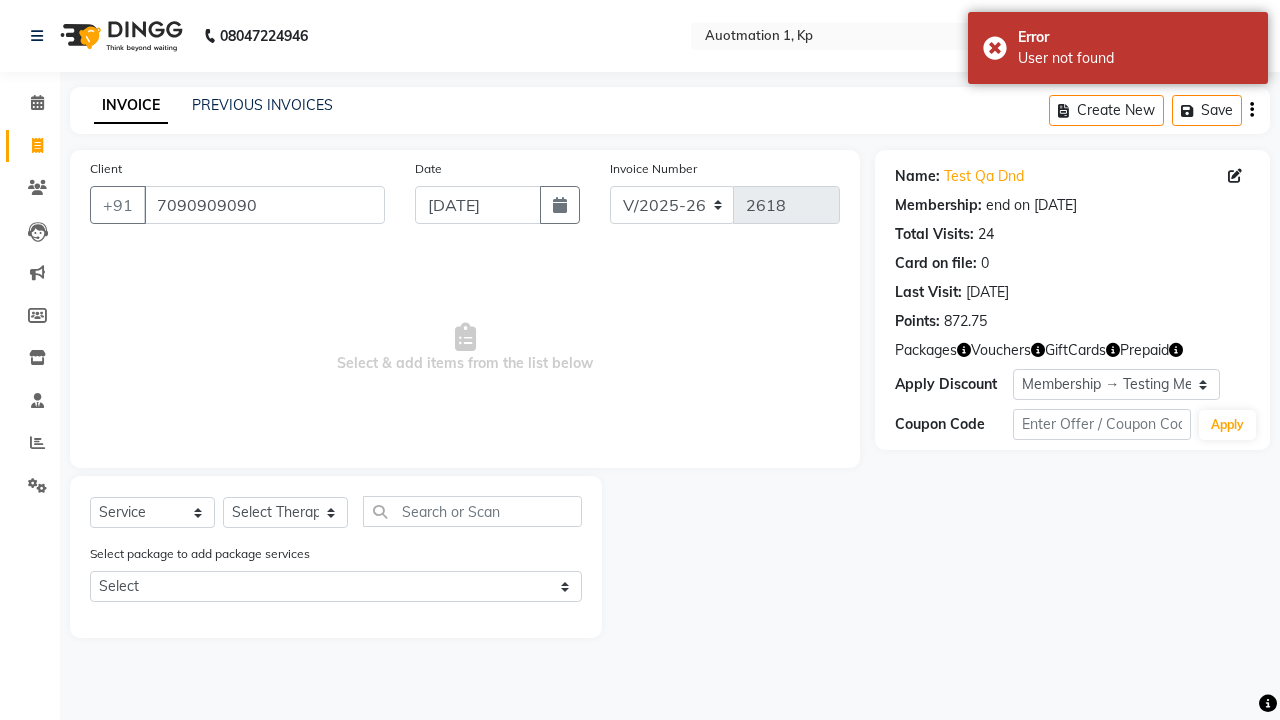 select on "0:" 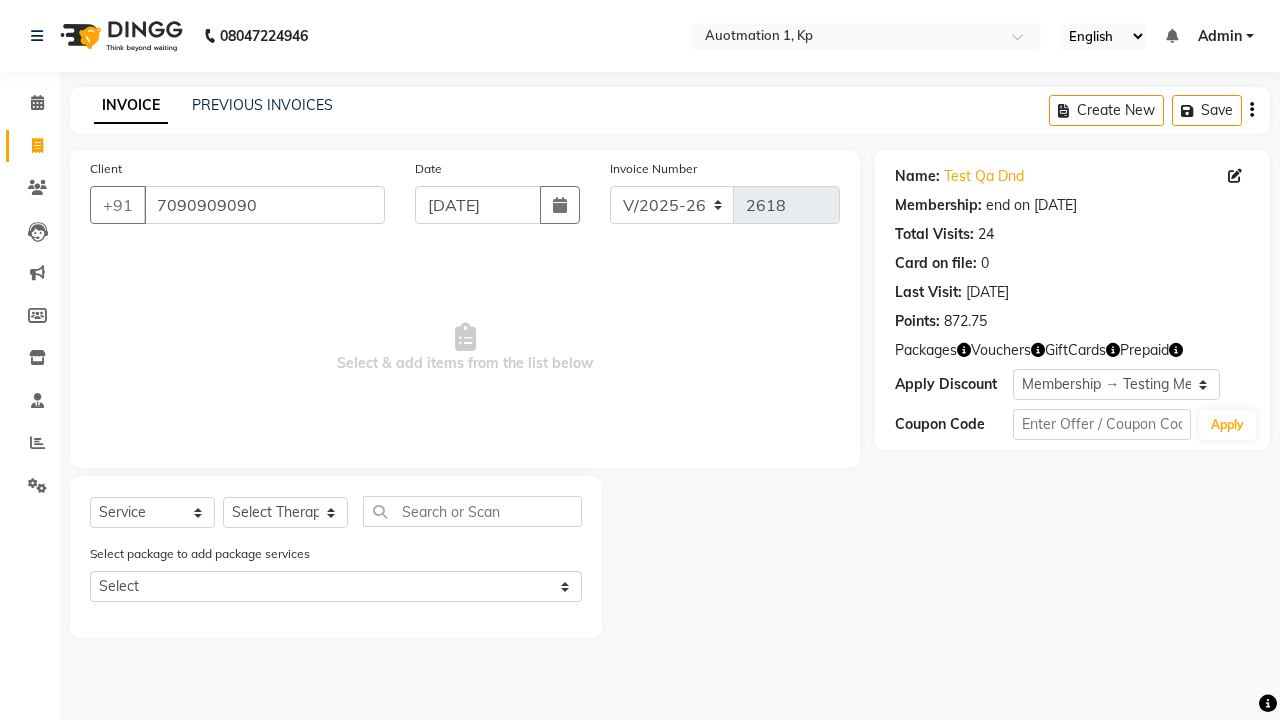 select on "5439" 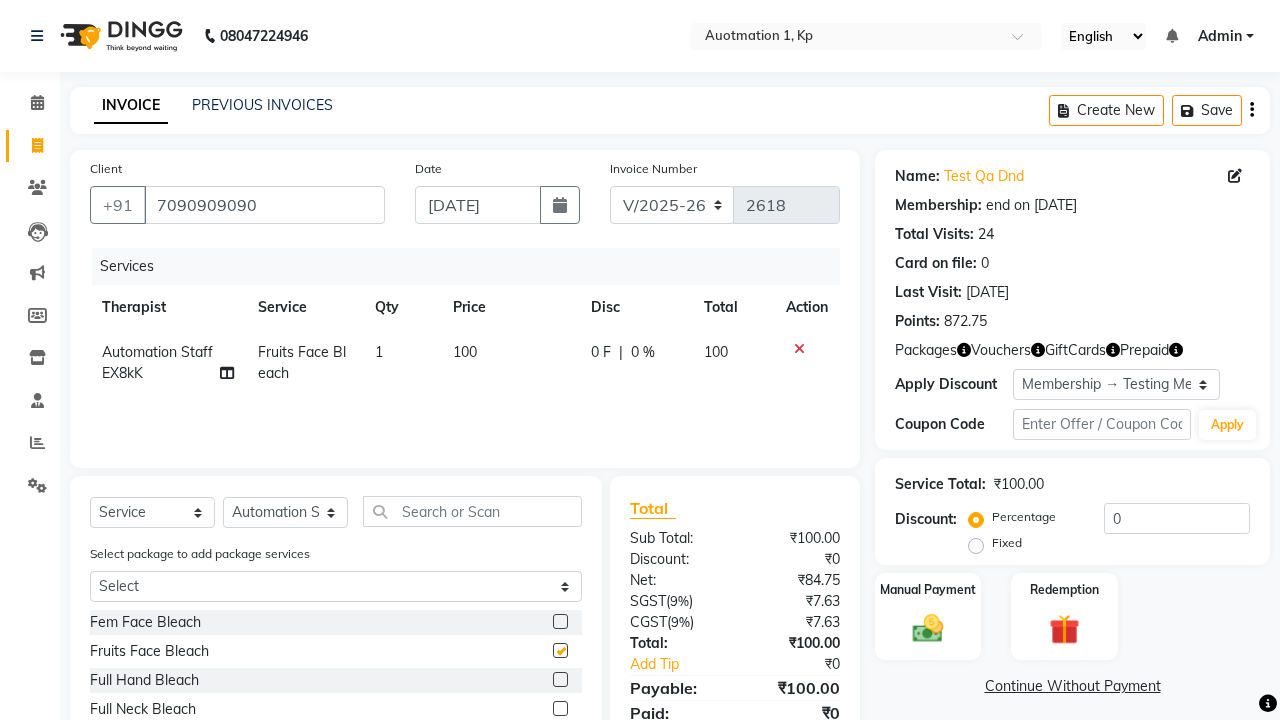 checkbox on "false" 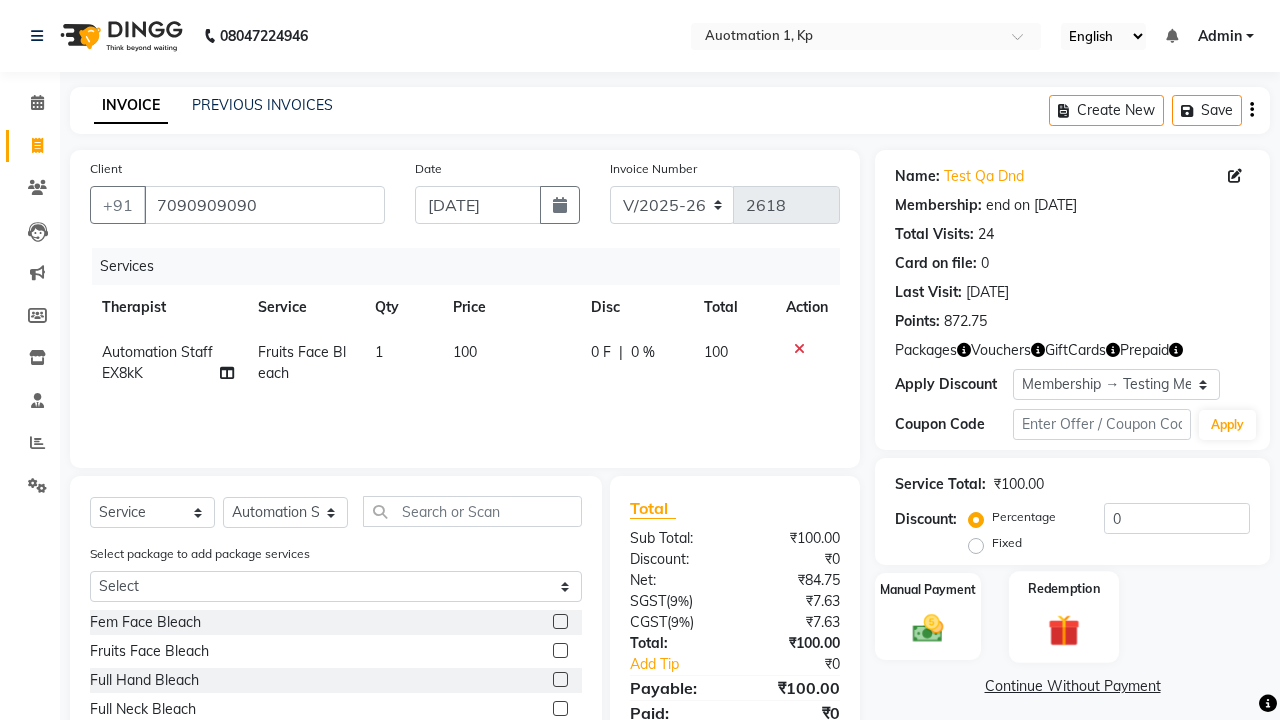 click 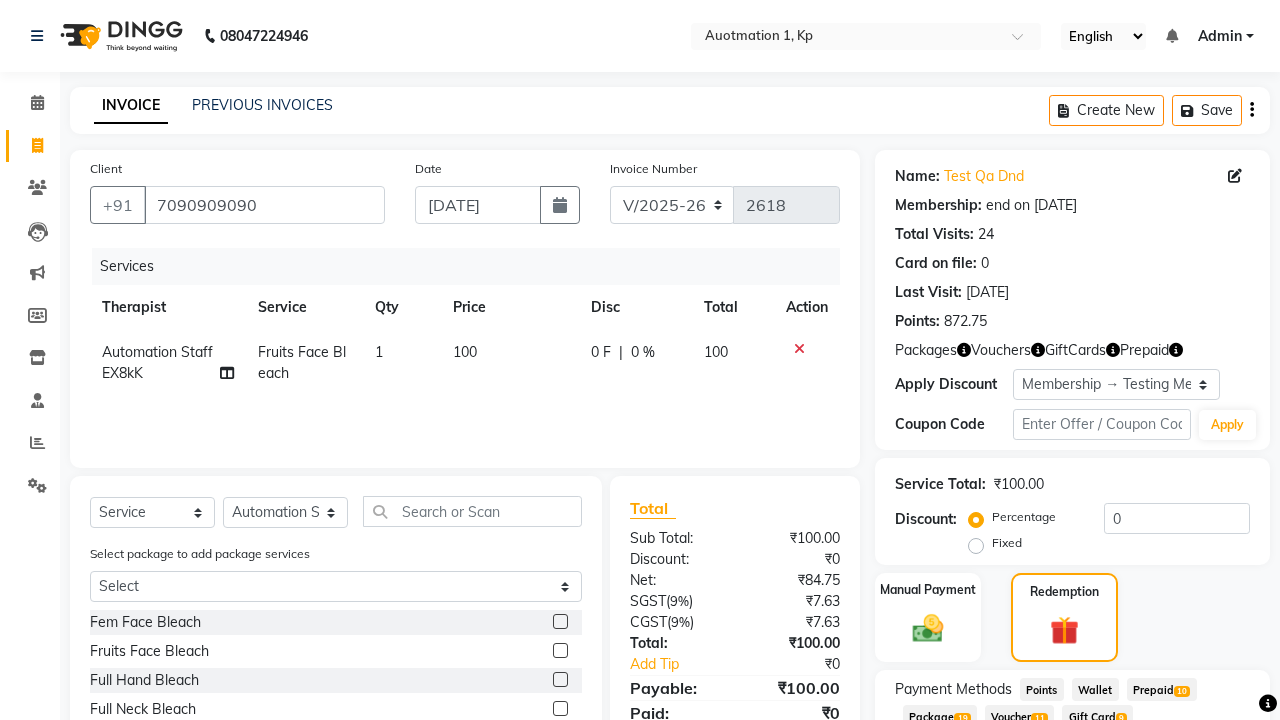 click on "Package  19" 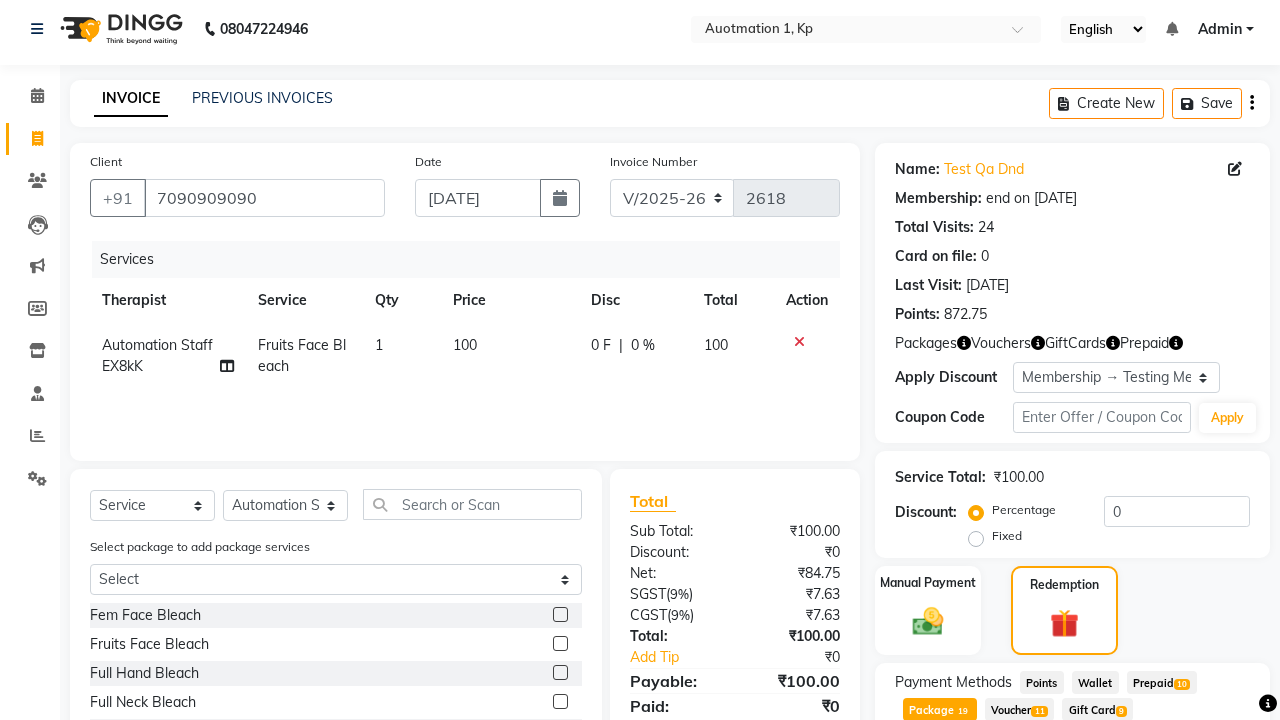 click on "Apply" at bounding box center [1197, 790] 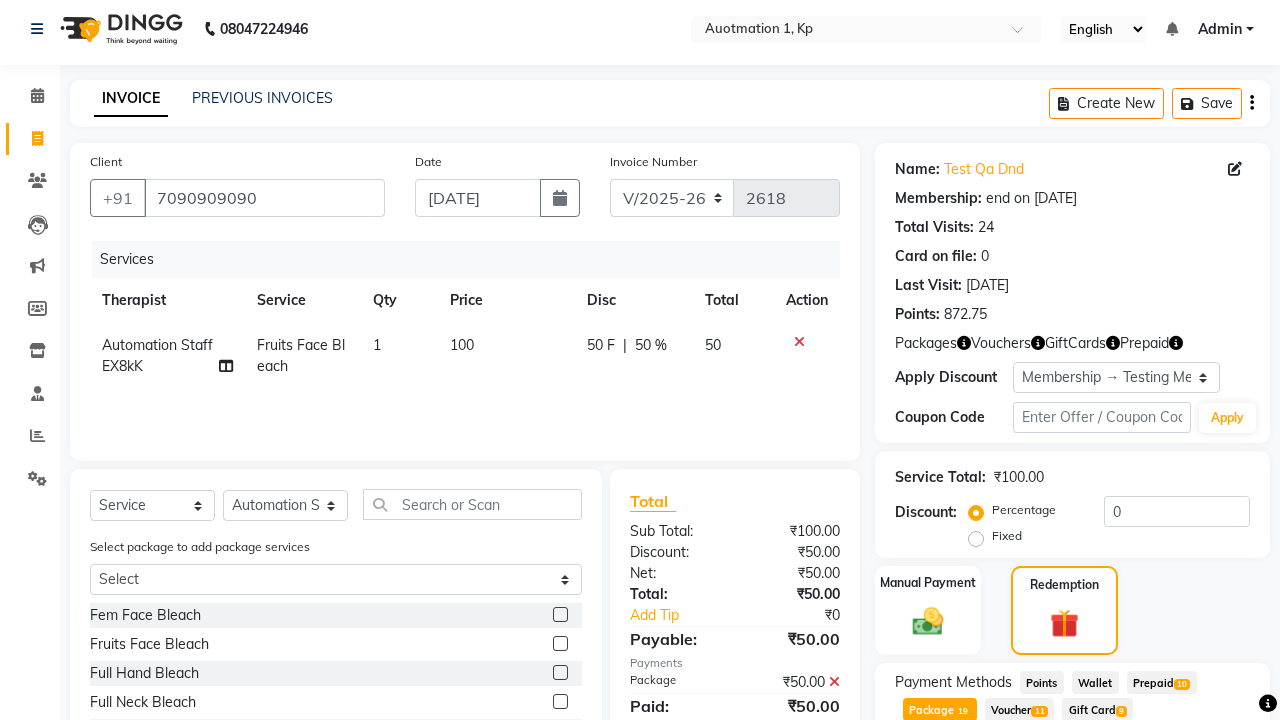 scroll, scrollTop: 329, scrollLeft: 0, axis: vertical 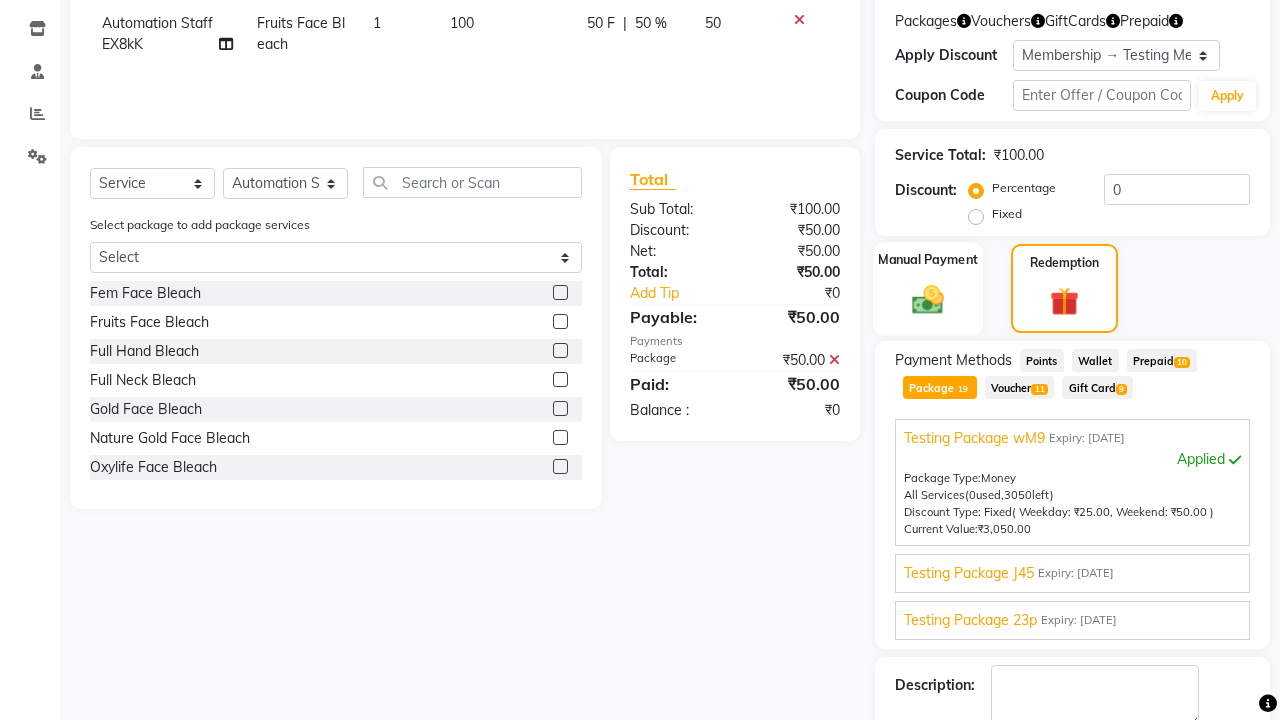 click 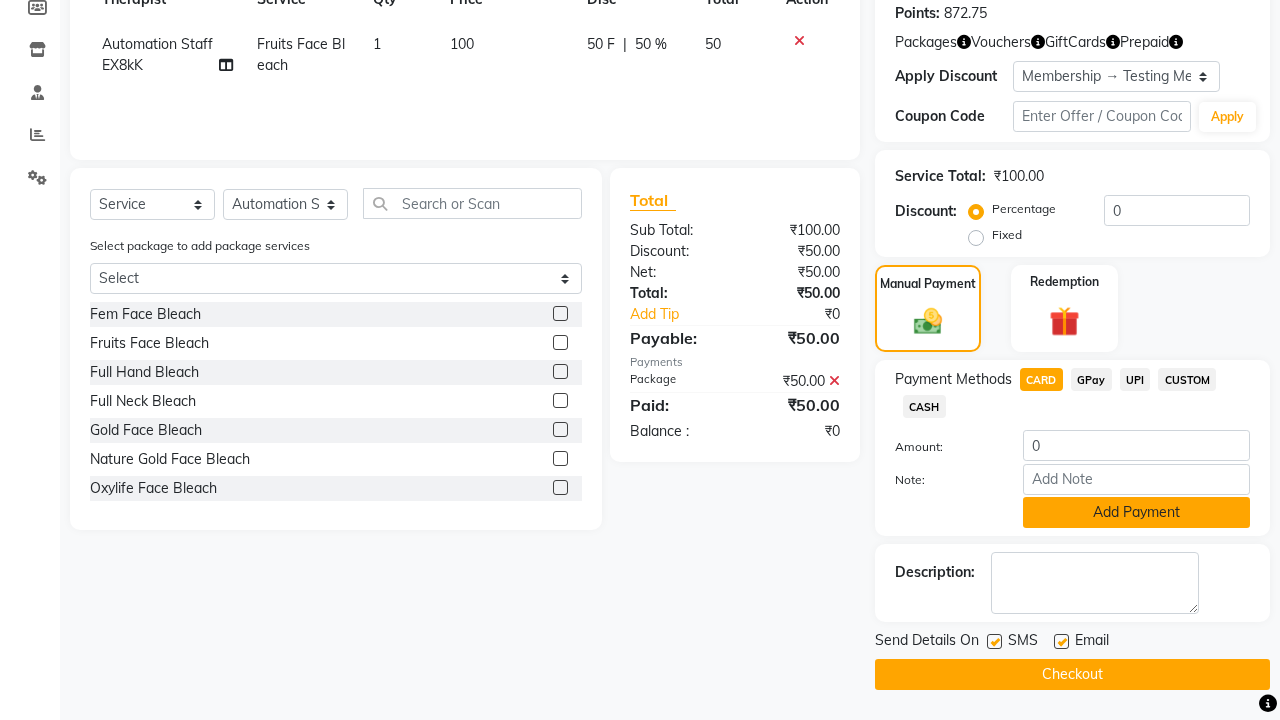 click on "Add Payment" 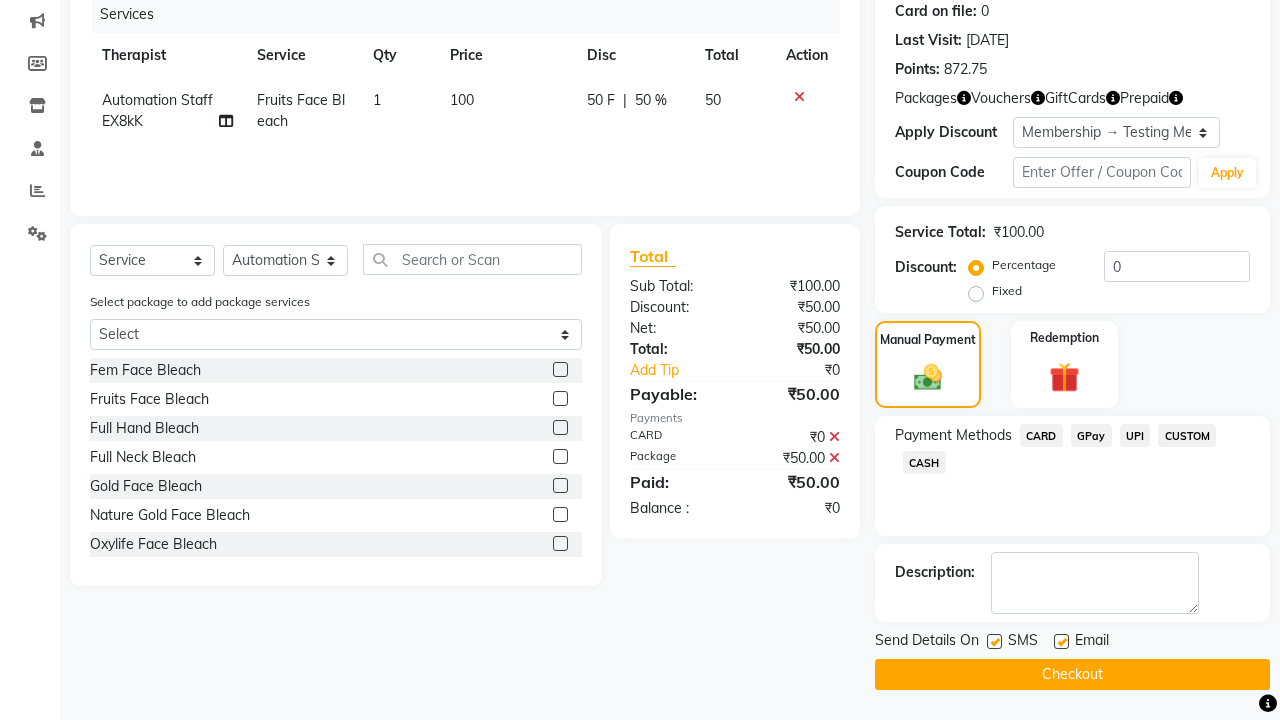 scroll, scrollTop: 252, scrollLeft: 0, axis: vertical 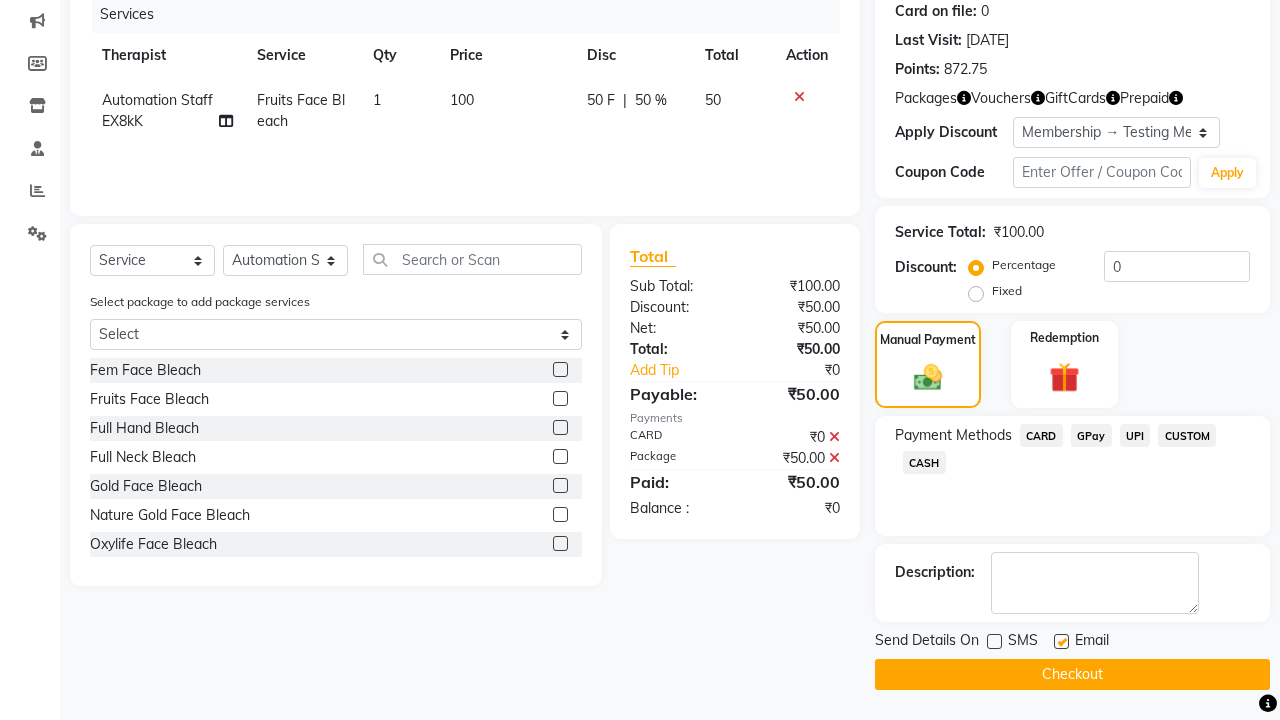 click 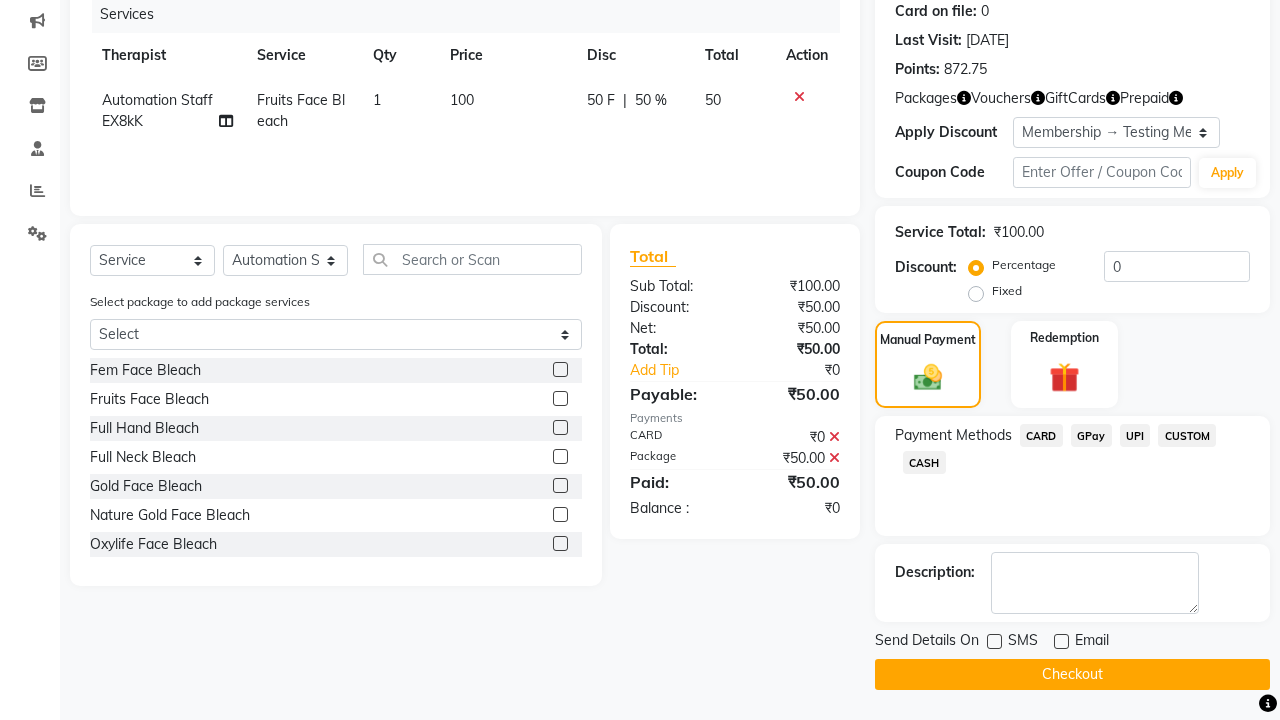 click on "Checkout" 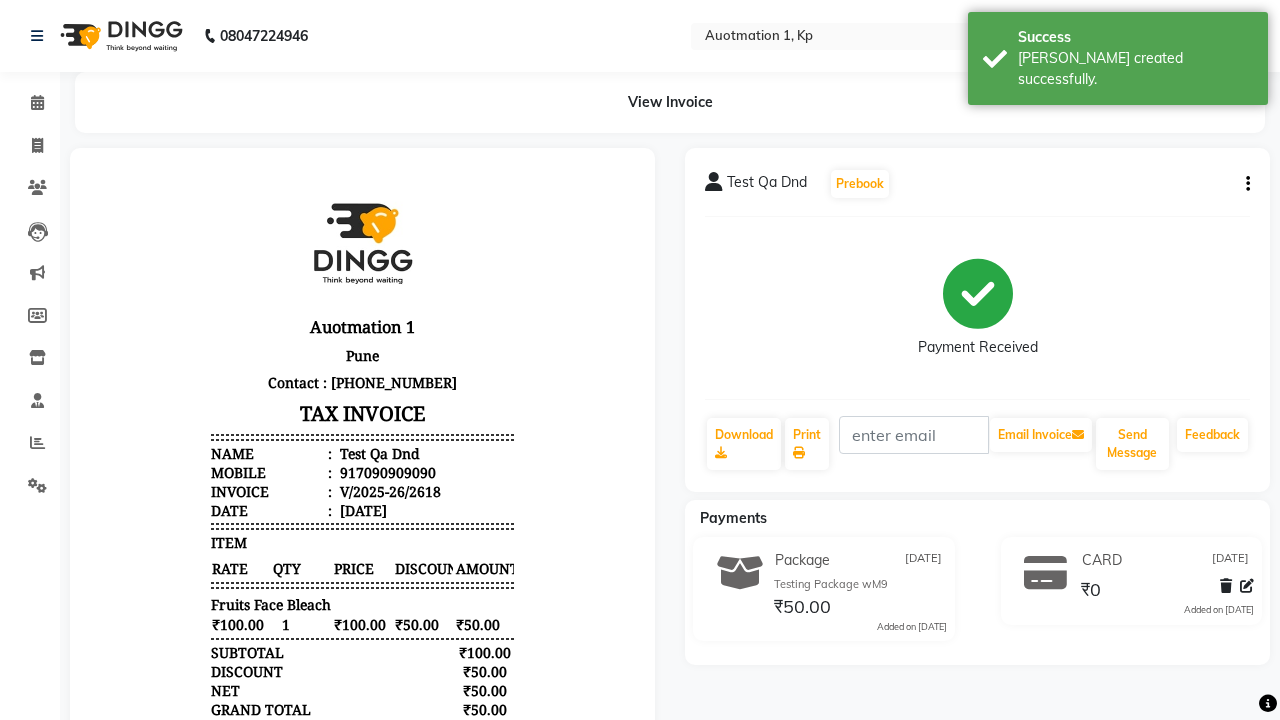 scroll, scrollTop: 0, scrollLeft: 0, axis: both 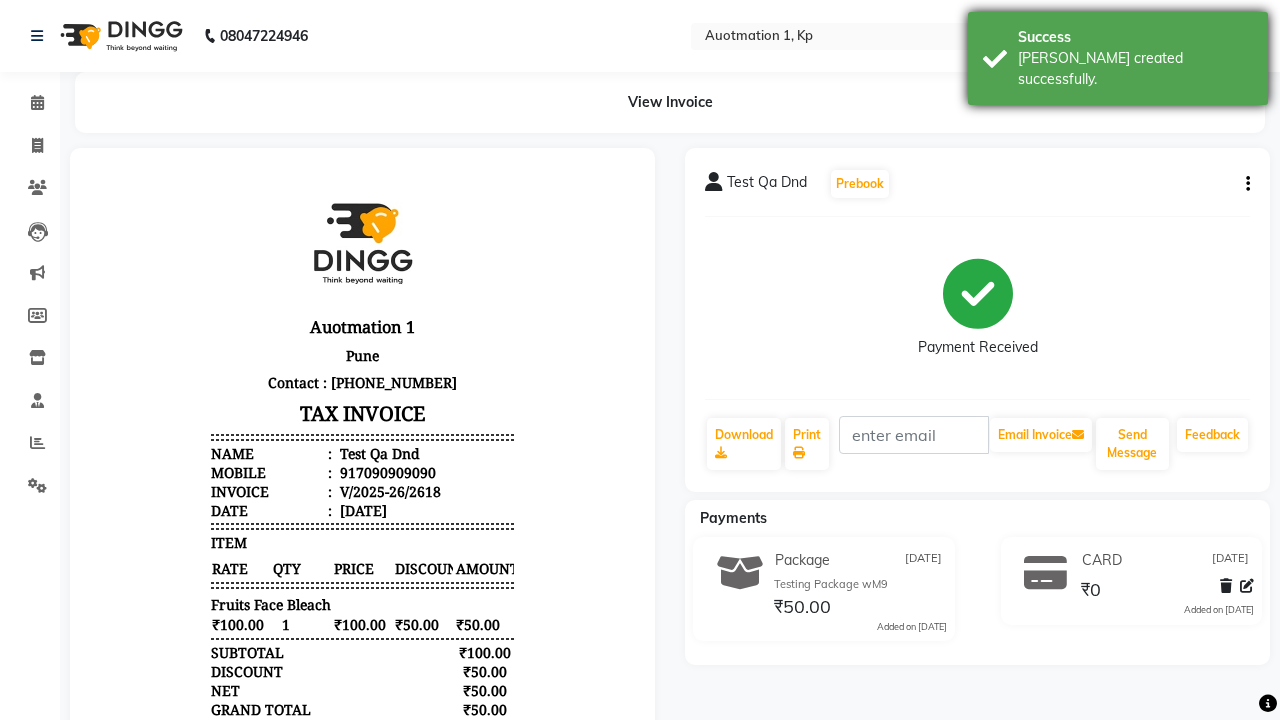 click on "[PERSON_NAME] created successfully." at bounding box center [1135, 69] 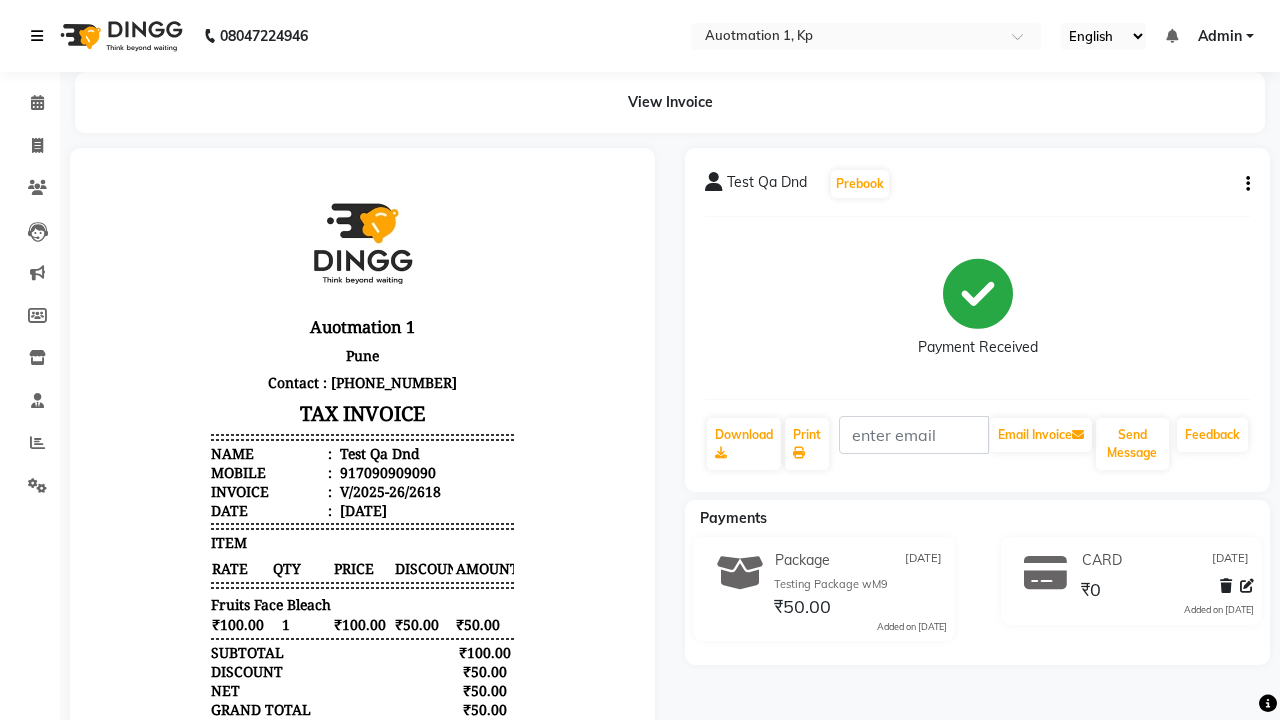 click at bounding box center [37, 36] 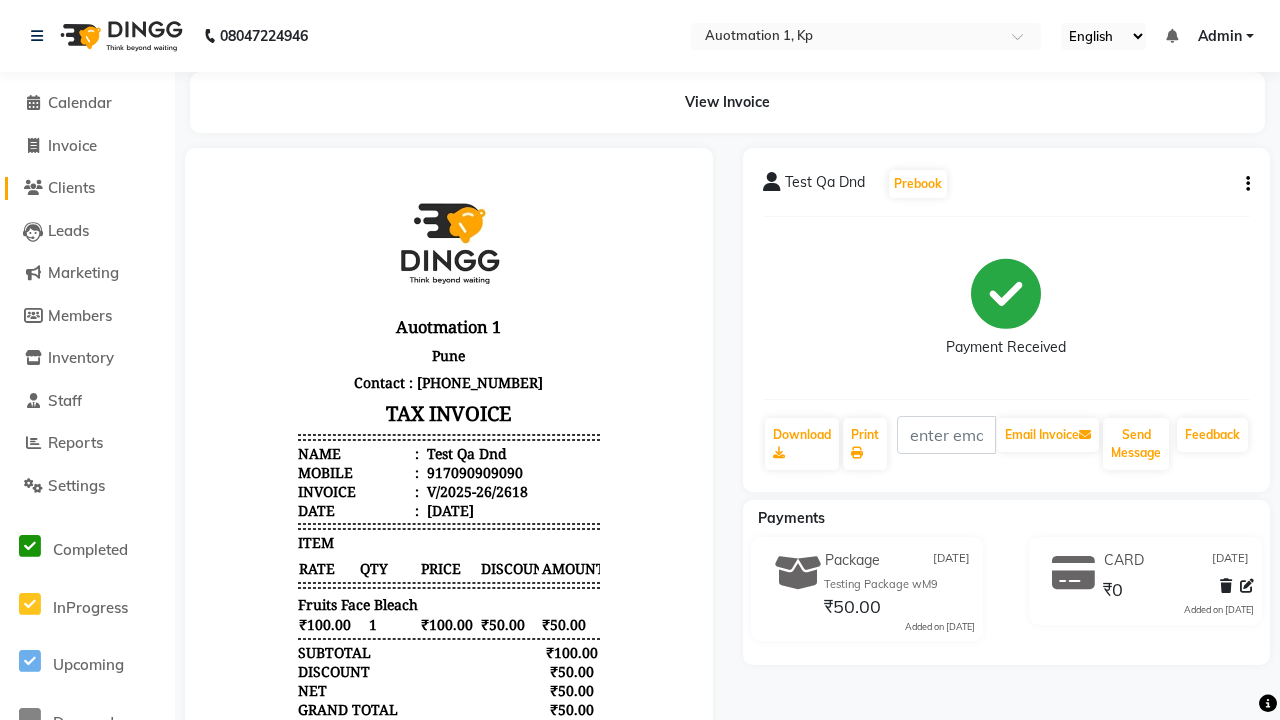 click on "Clients" 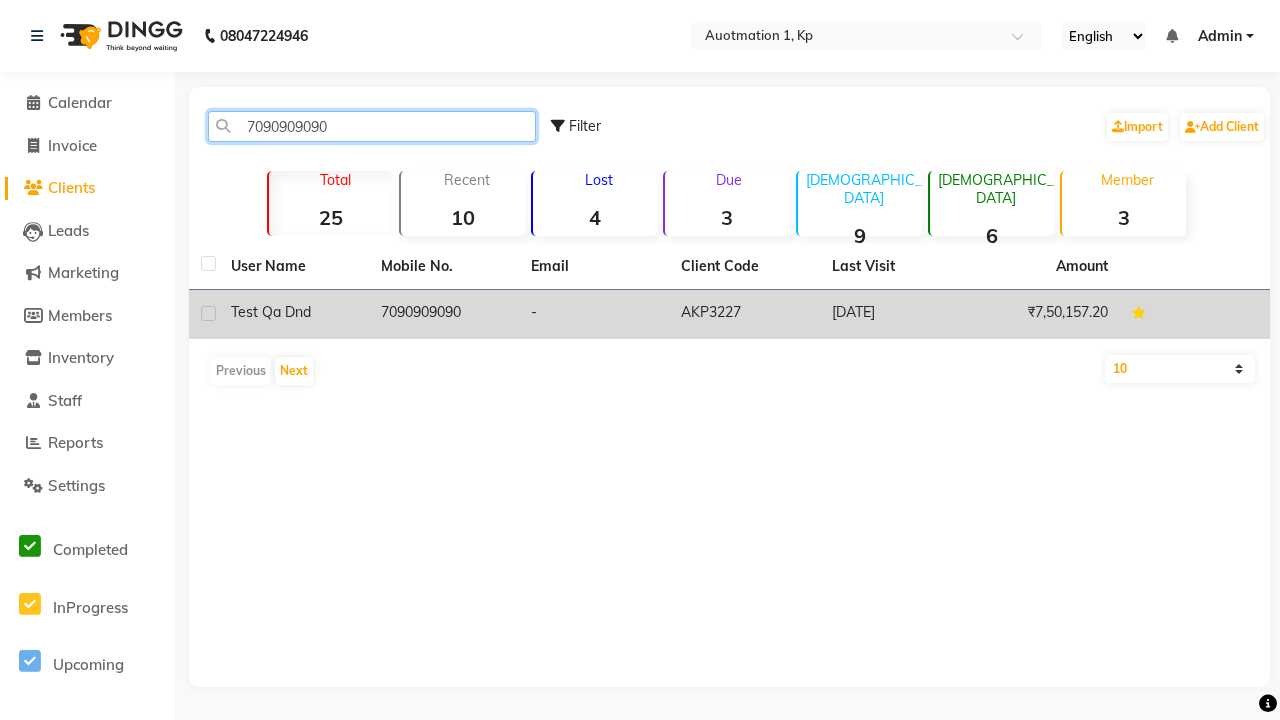 type on "7090909090" 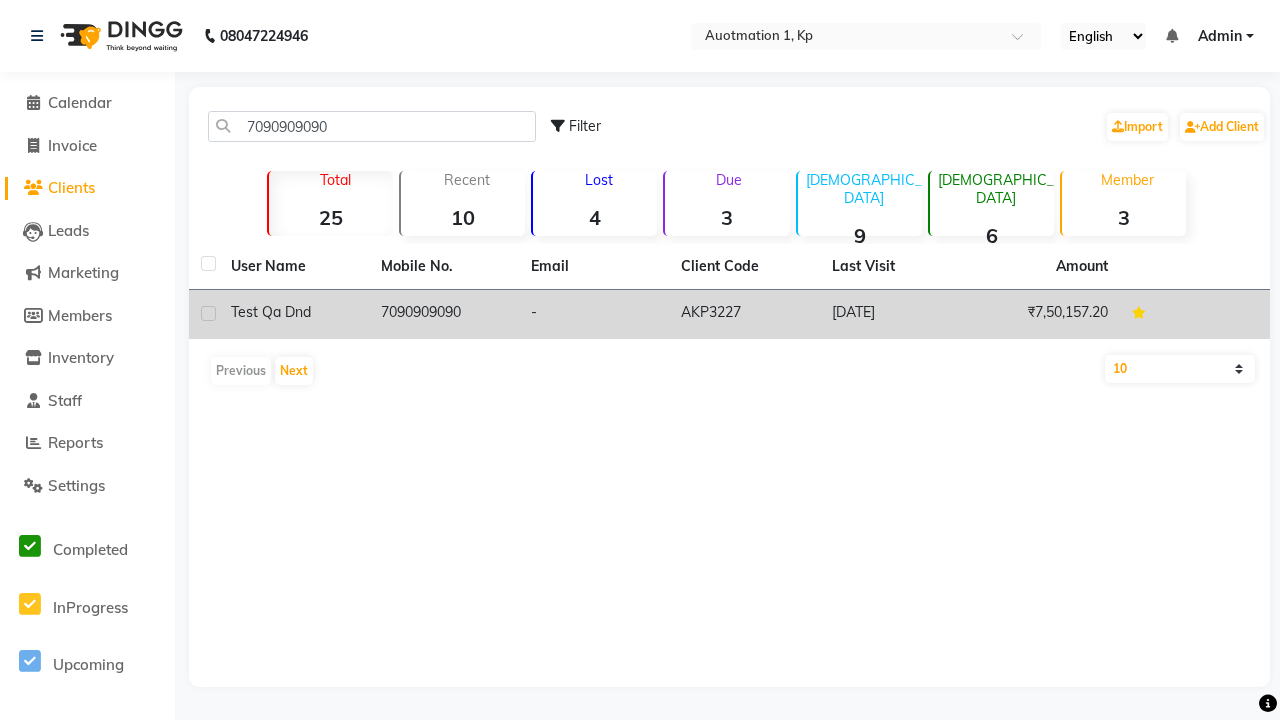click on "7090909090" 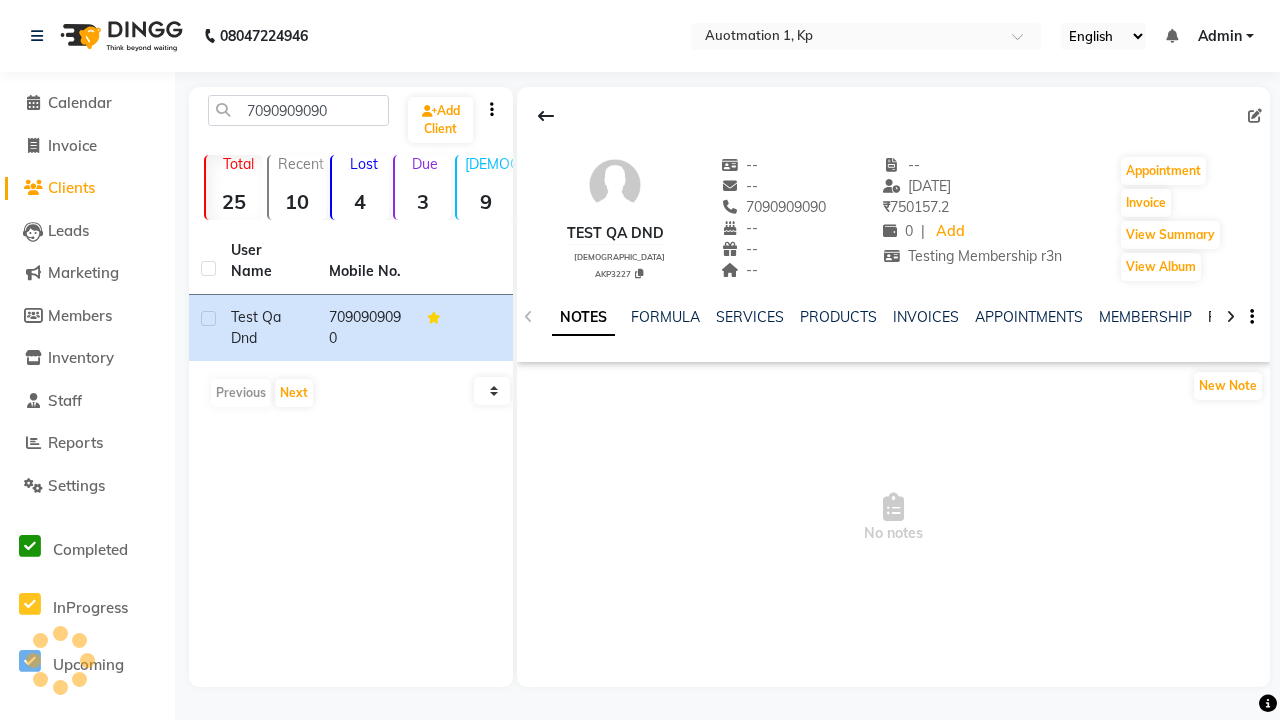 click on "PACKAGES" 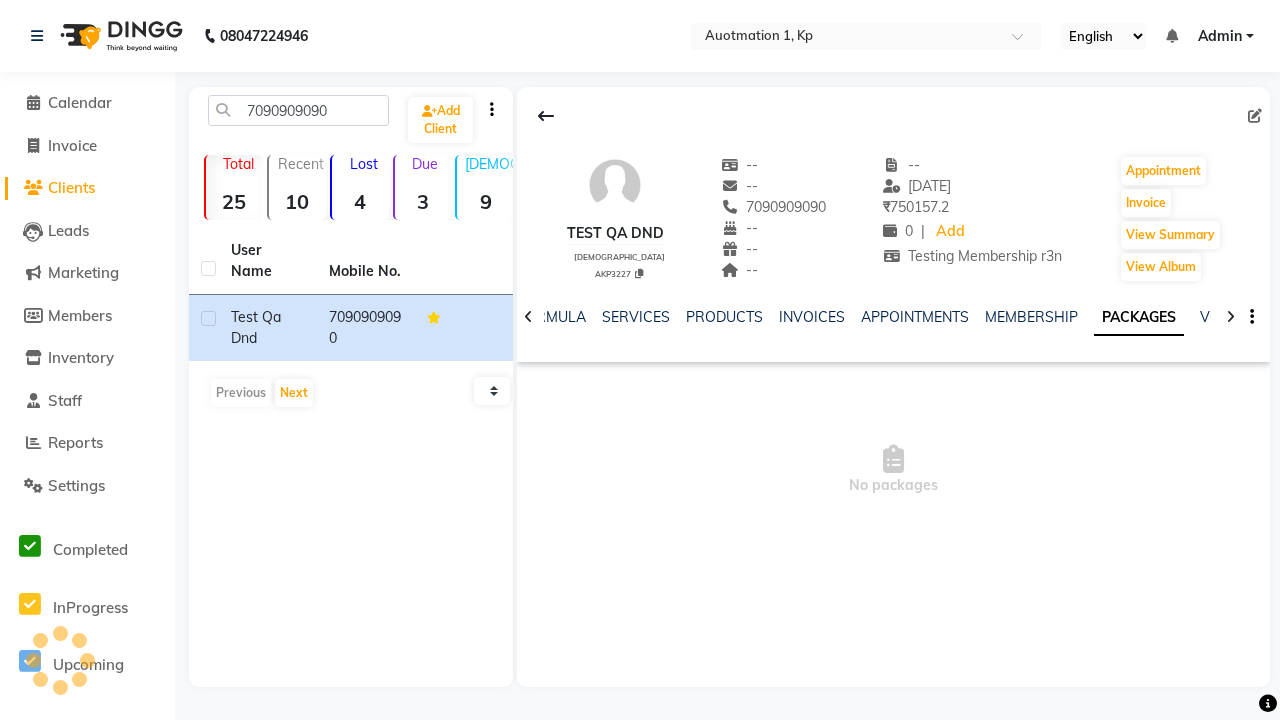 scroll, scrollTop: 0, scrollLeft: 71, axis: horizontal 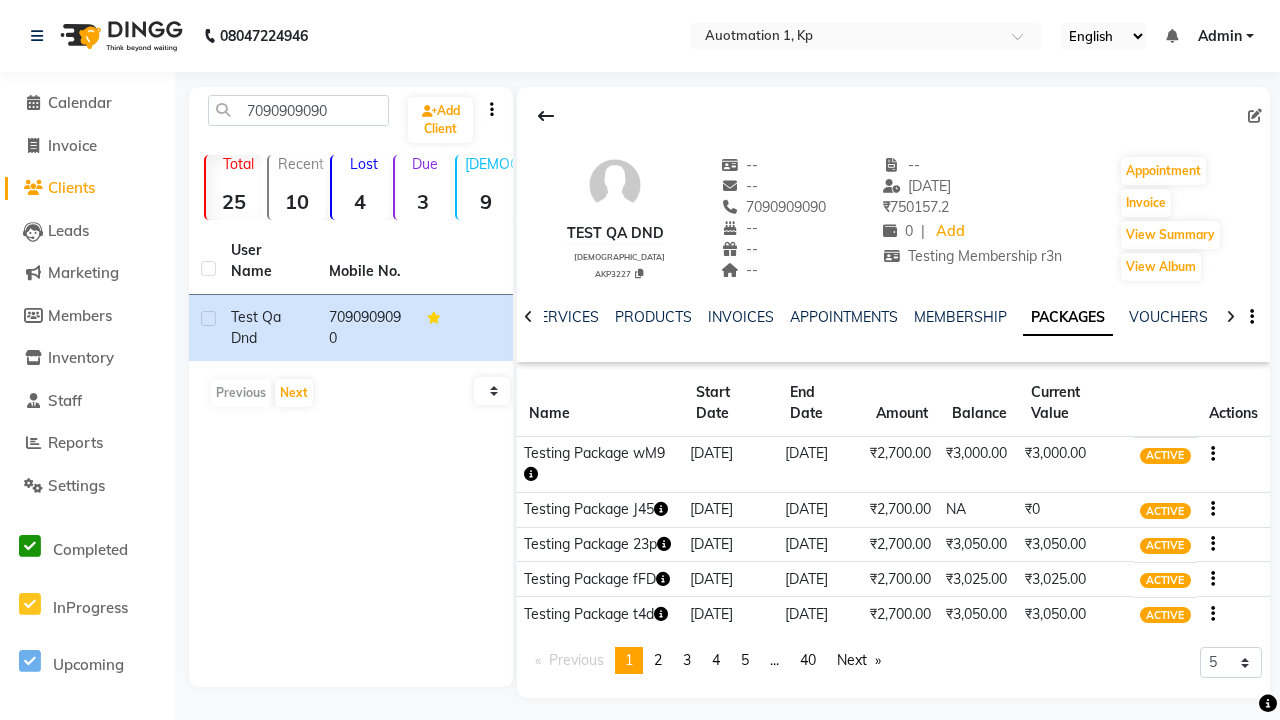 click 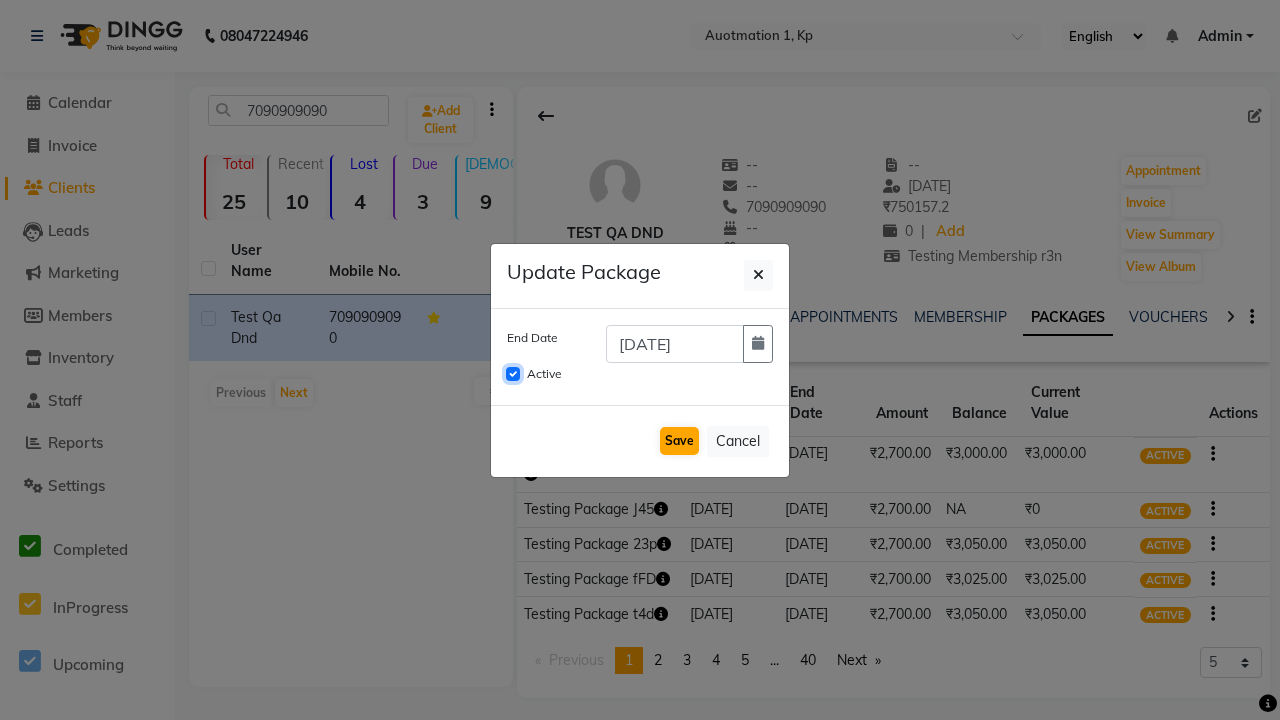 click on "Active" at bounding box center [513, 374] 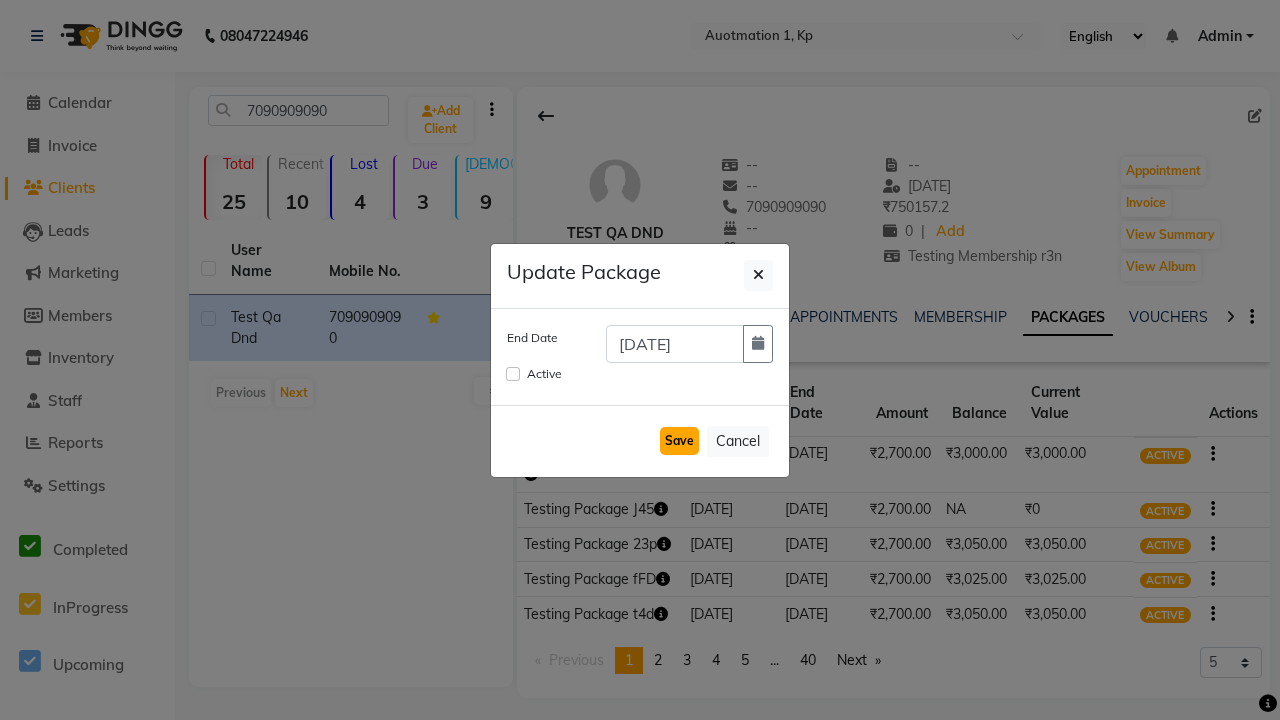 click on "Save" 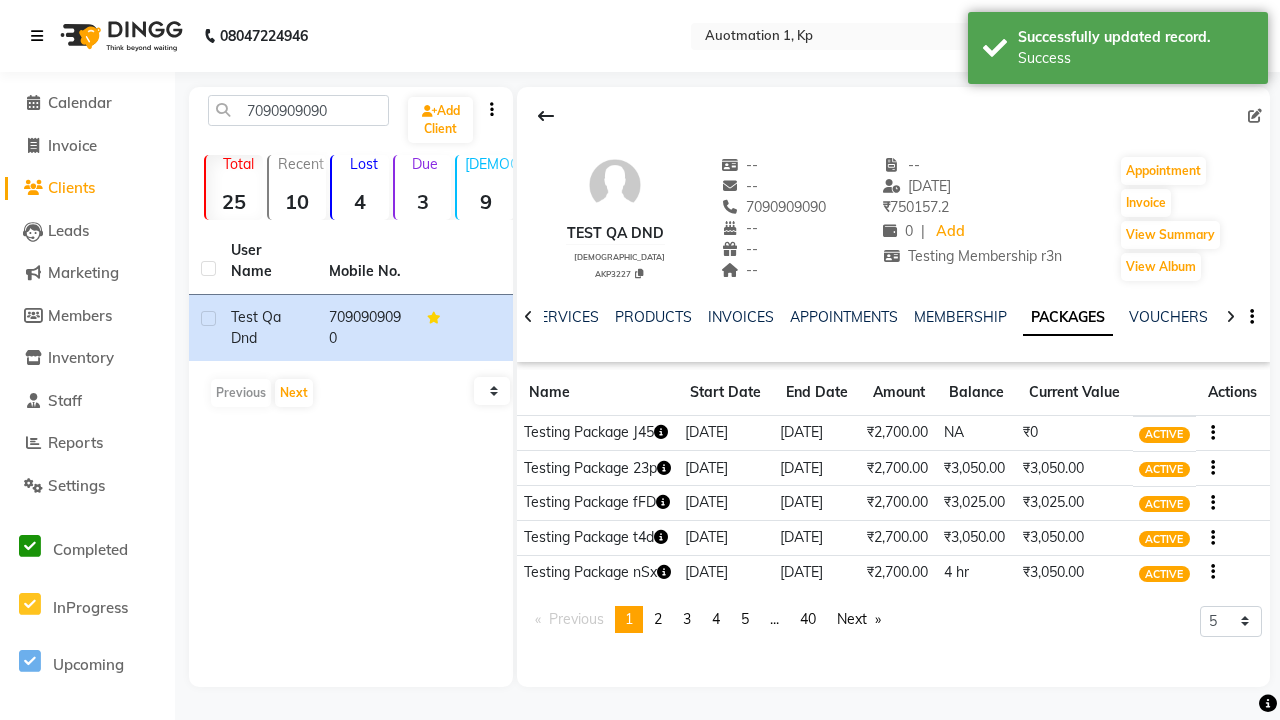 click on "Success" at bounding box center (1135, 58) 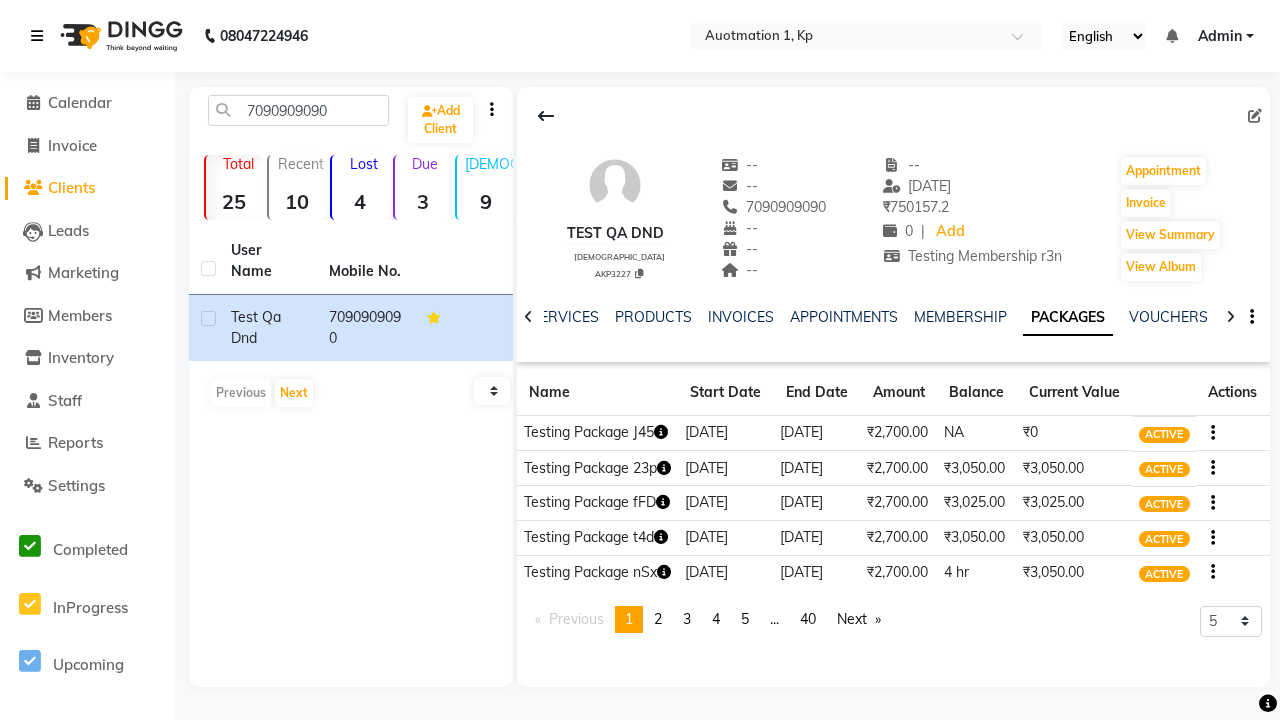 click at bounding box center [37, 36] 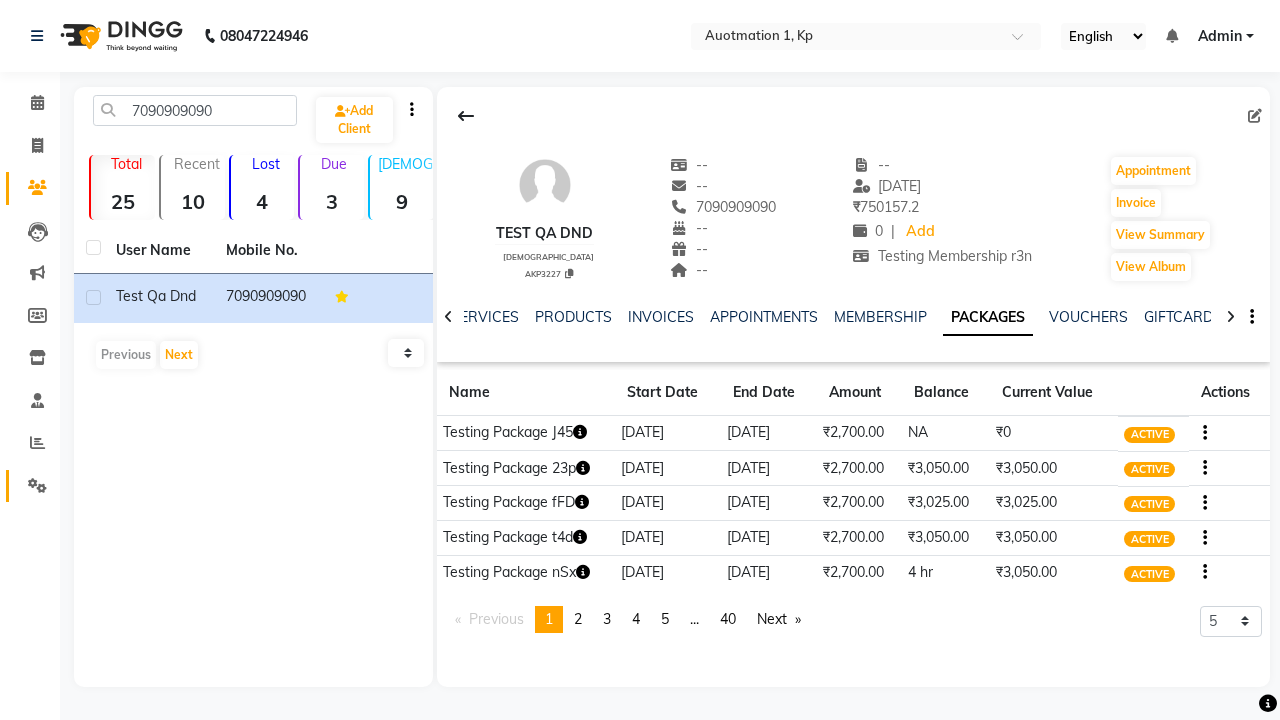 click 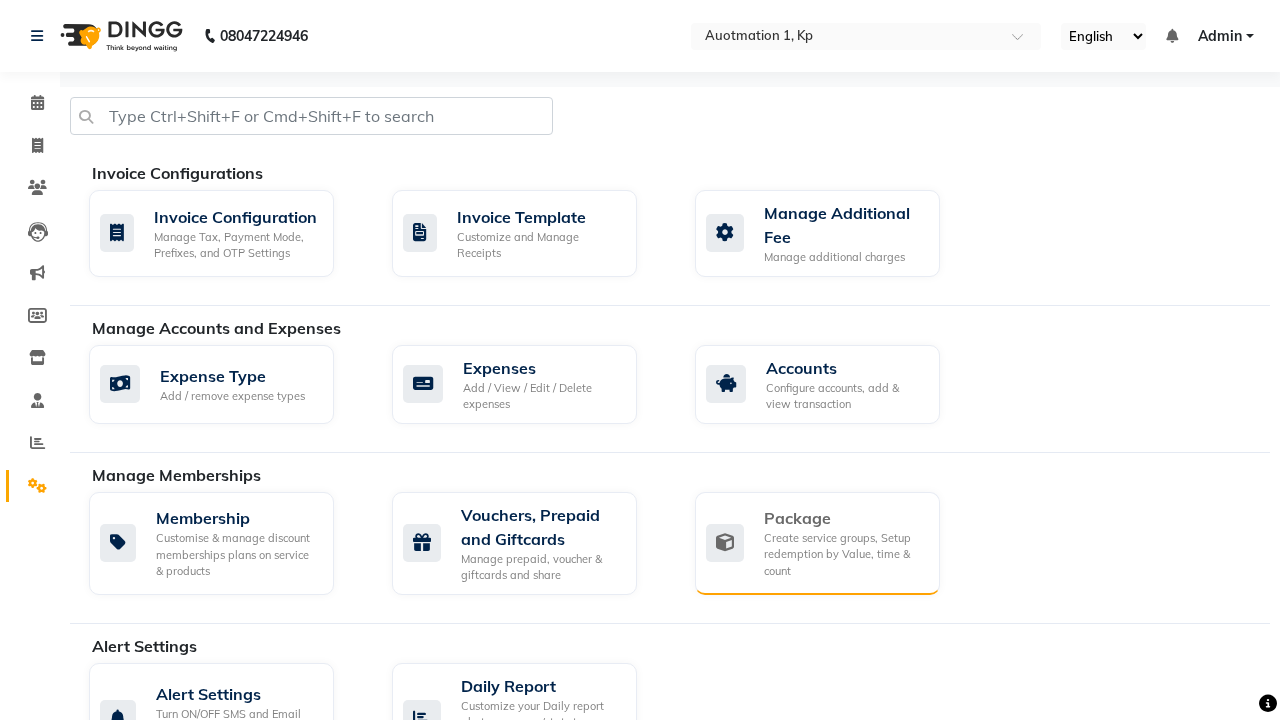 click on "Package" 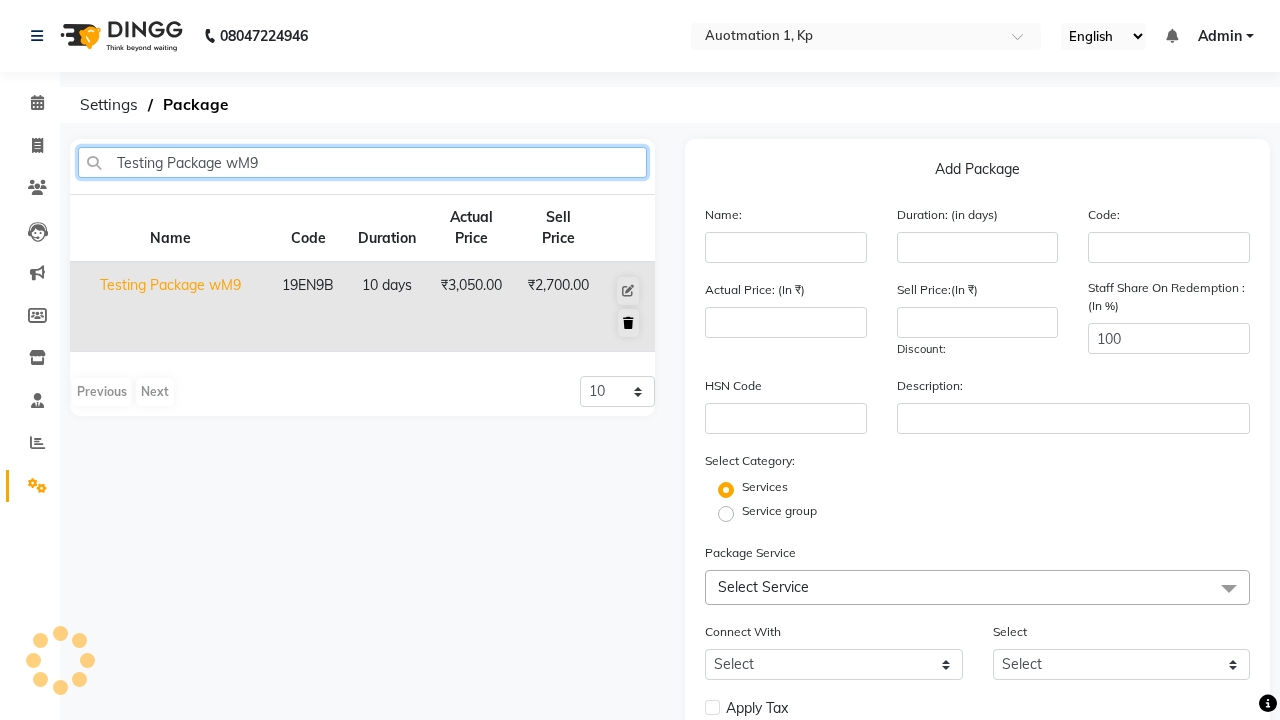 type on "Testing Package wM9" 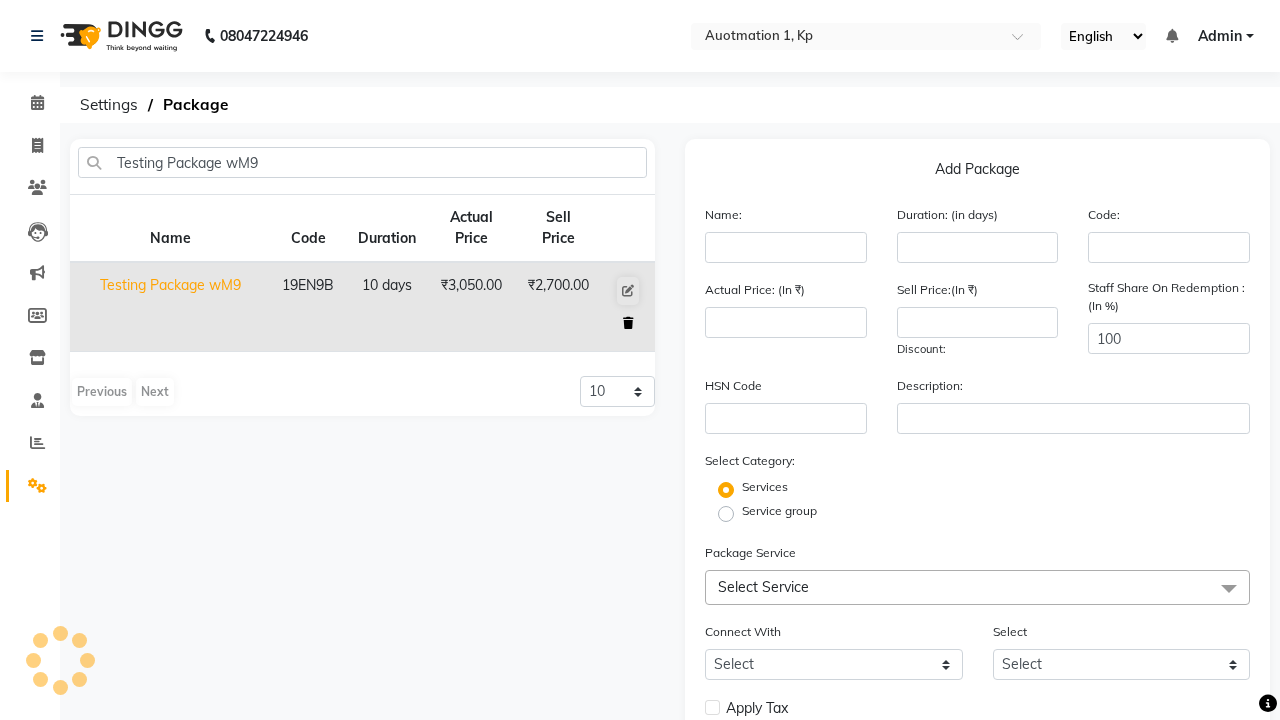 click 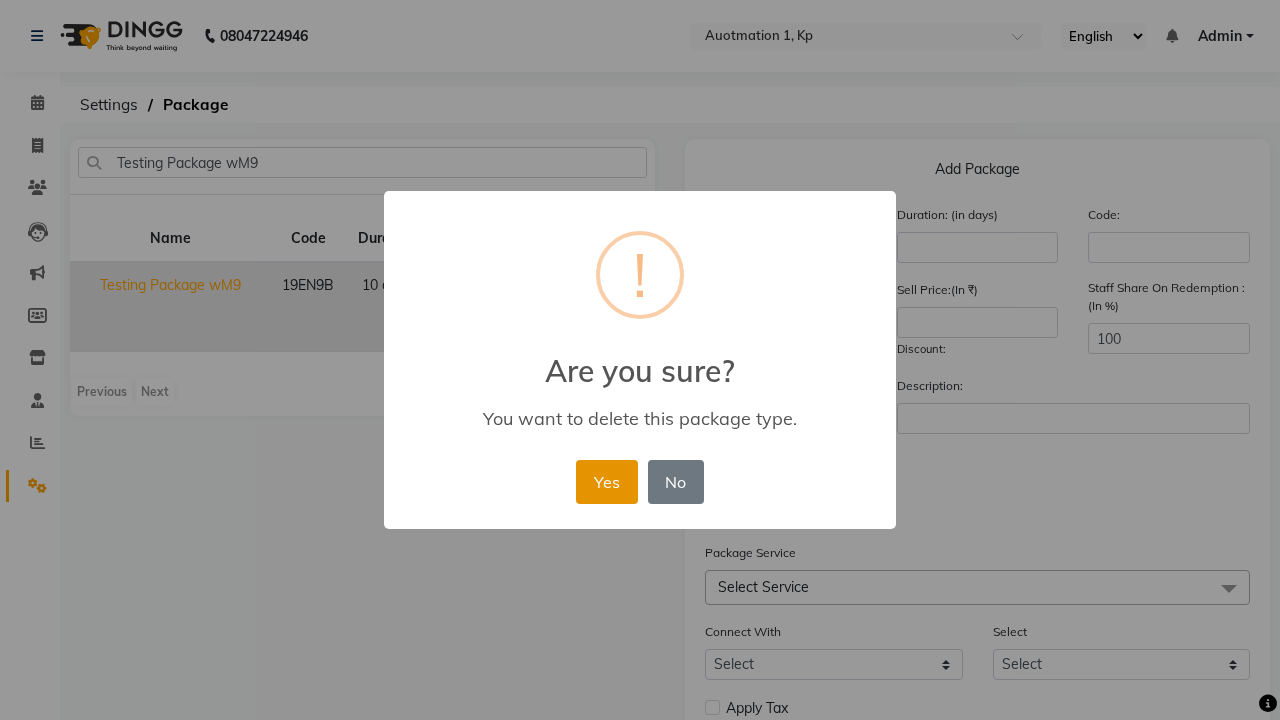 click on "Yes" at bounding box center [606, 482] 